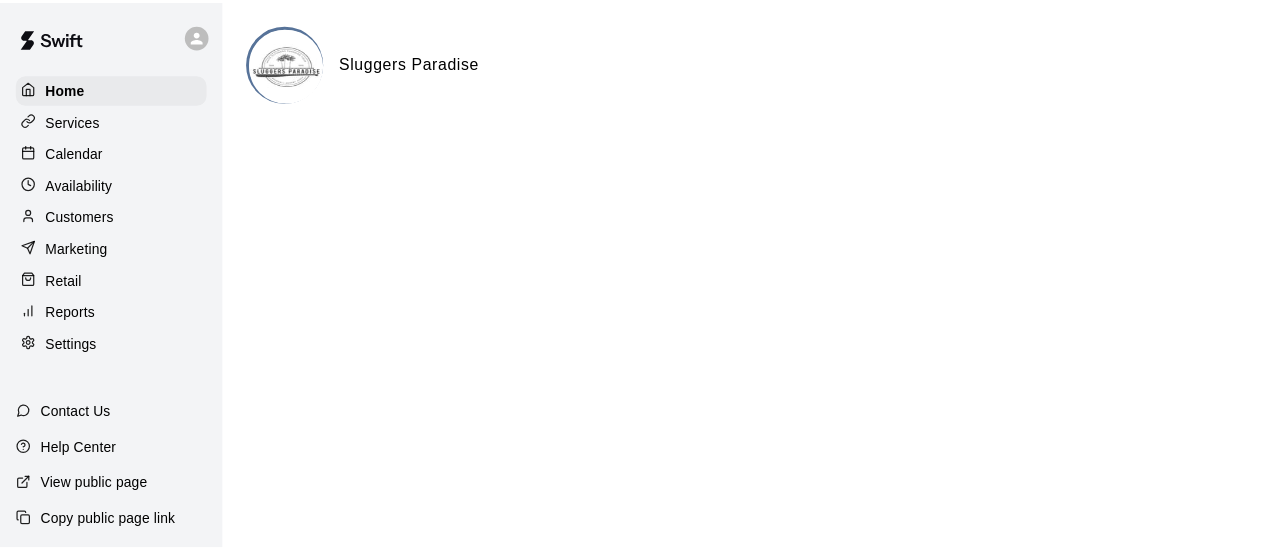 scroll, scrollTop: 0, scrollLeft: 0, axis: both 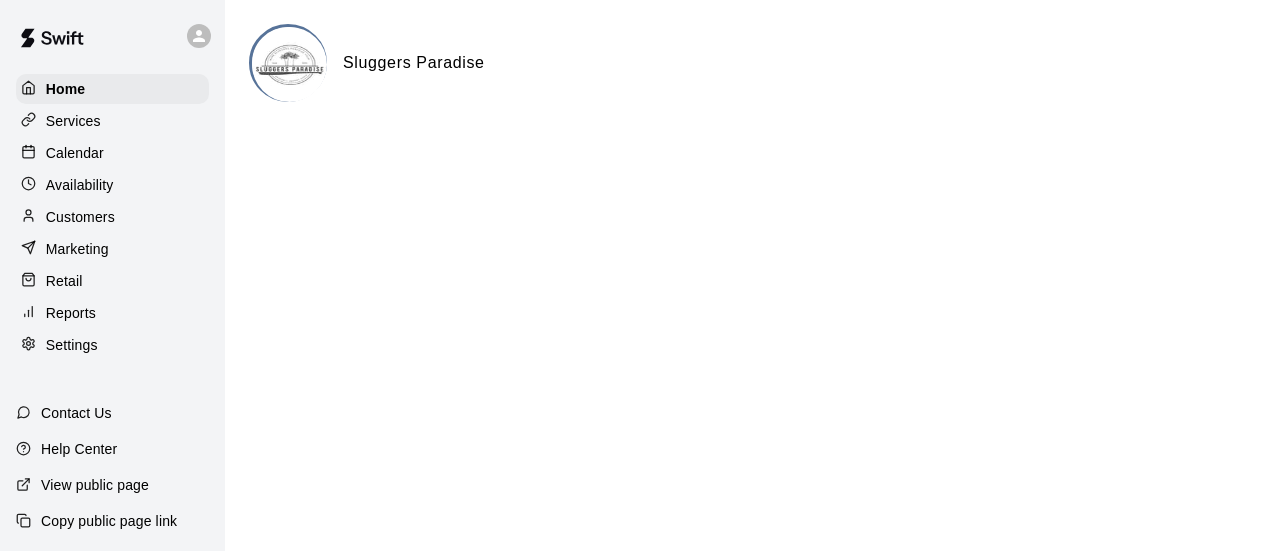click on "Calendar" at bounding box center (75, 153) 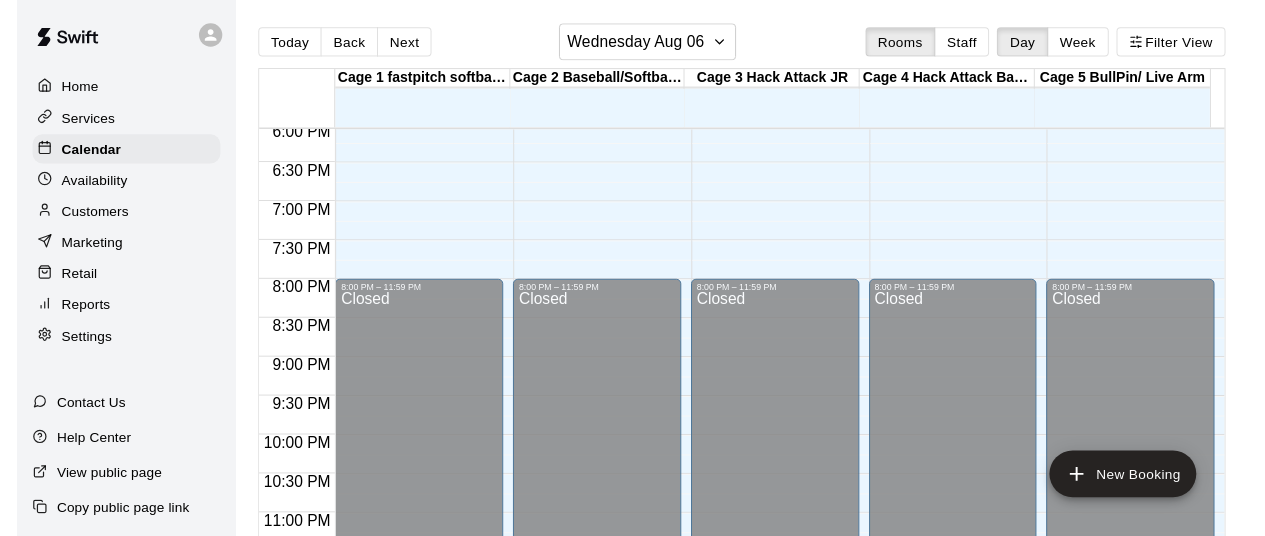 scroll, scrollTop: 1246, scrollLeft: 0, axis: vertical 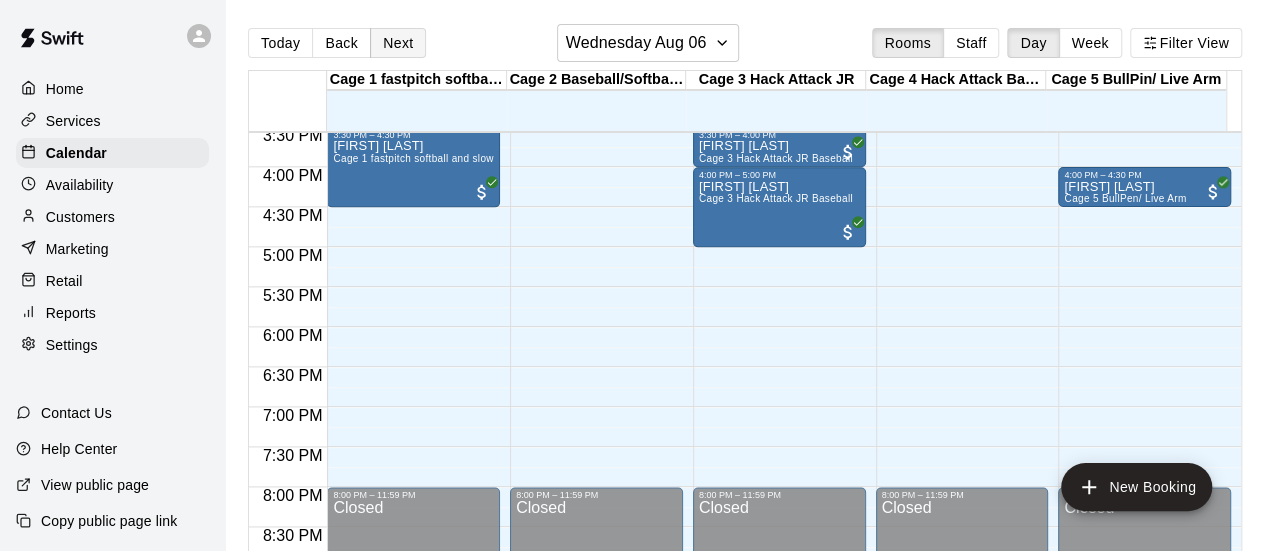 click on "Next" at bounding box center [398, 43] 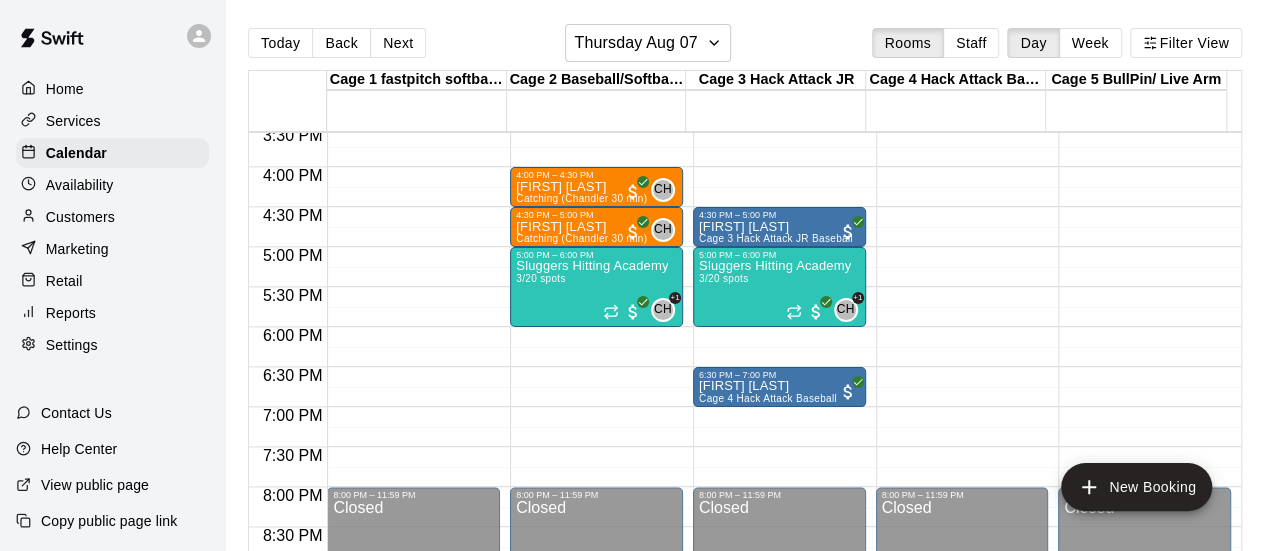 click on "Reports" at bounding box center [71, 313] 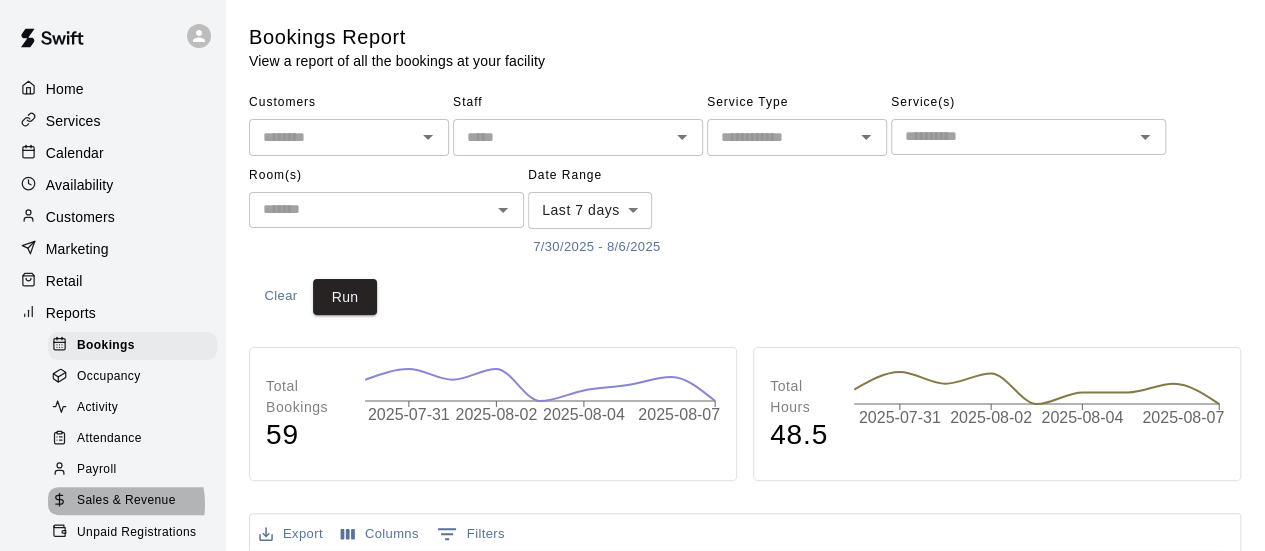 click on "Sales & Revenue" at bounding box center (126, 501) 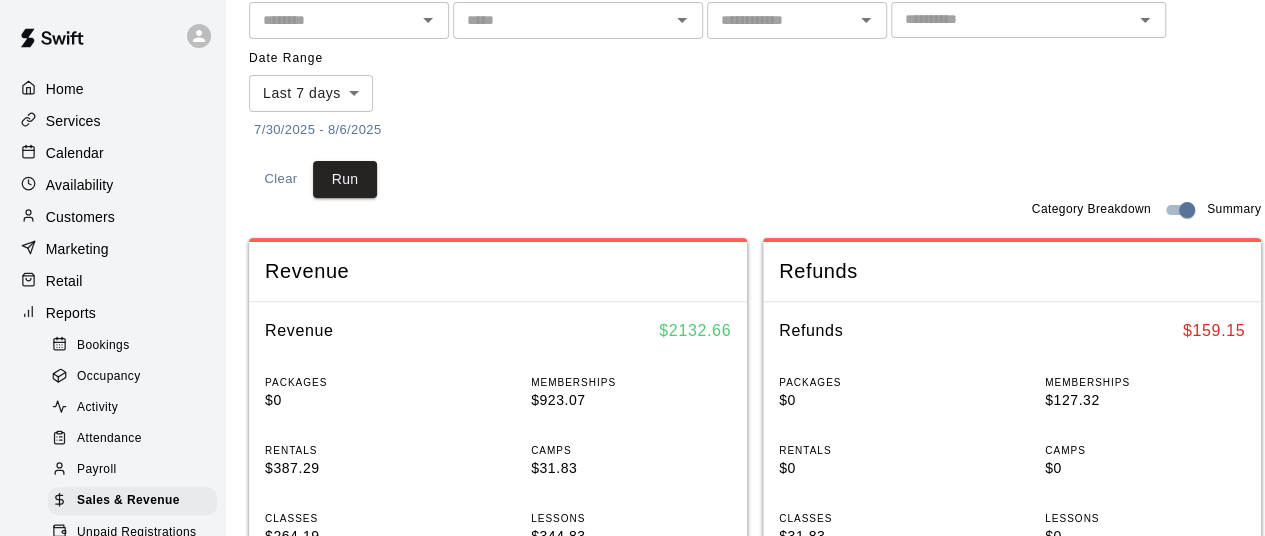 scroll, scrollTop: 200, scrollLeft: 0, axis: vertical 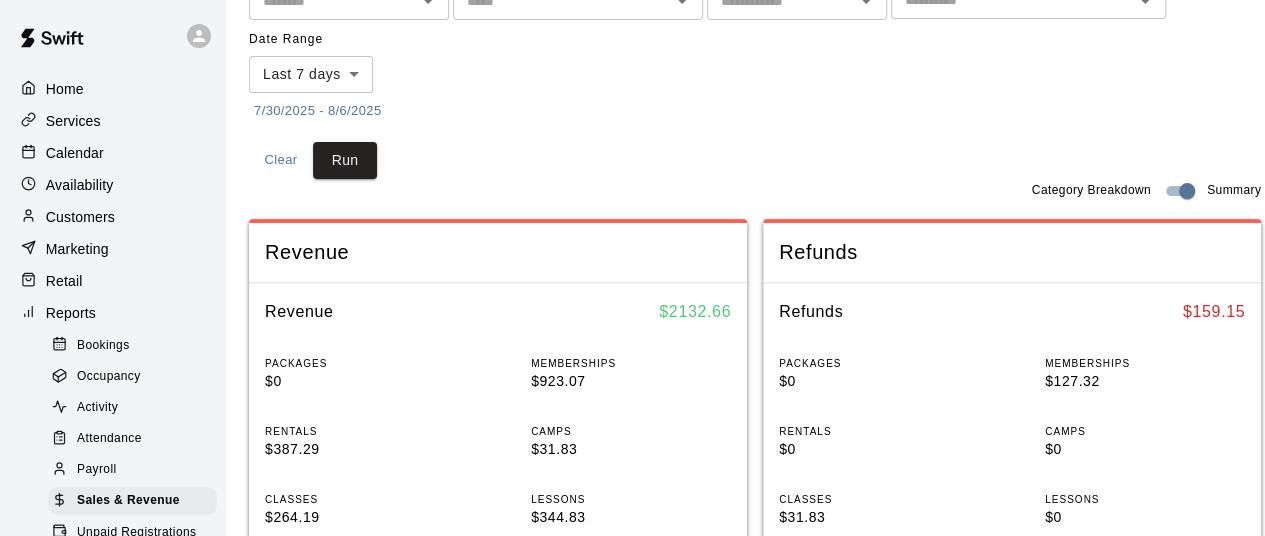 click on "7/30/2025 - 8/6/2025" at bounding box center [317, 111] 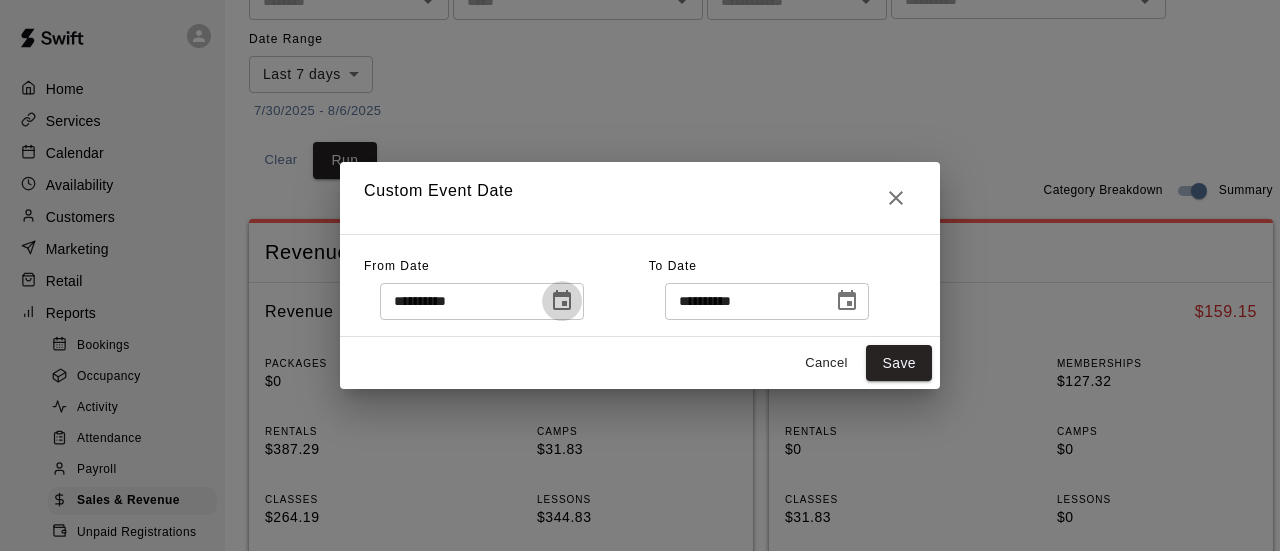 click 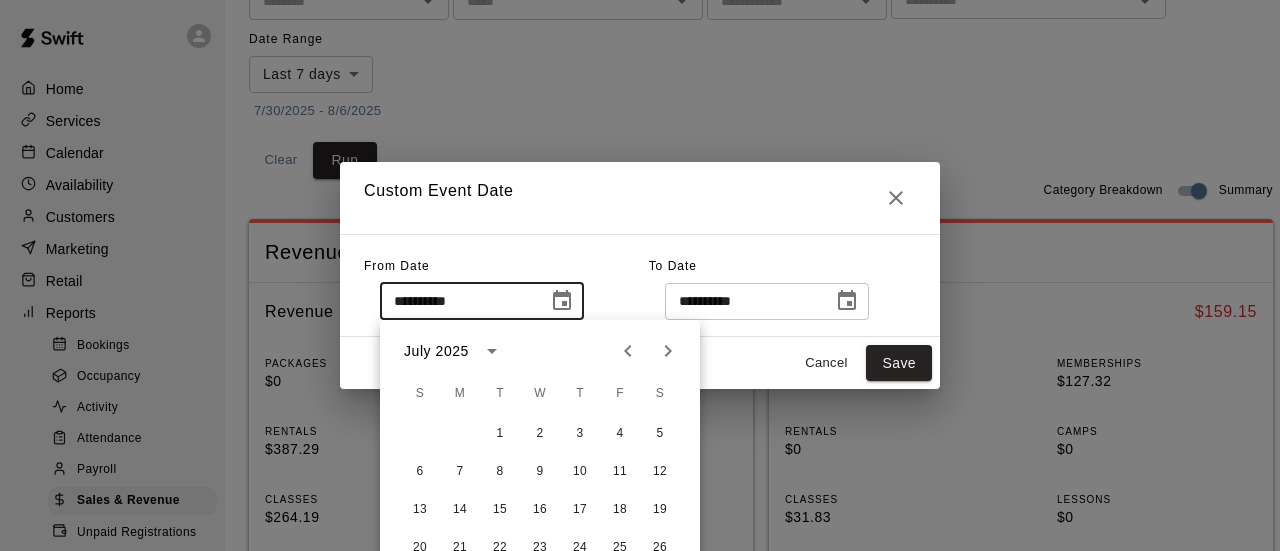 click 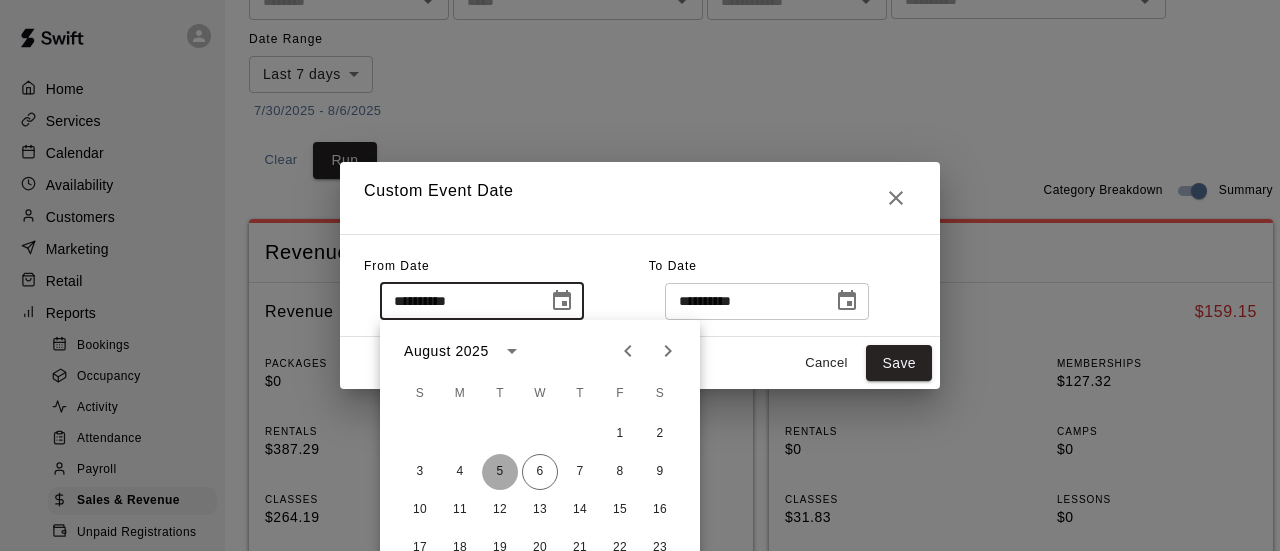 drag, startPoint x: 509, startPoint y: 471, endPoint x: 817, endPoint y: 380, distance: 321.16196 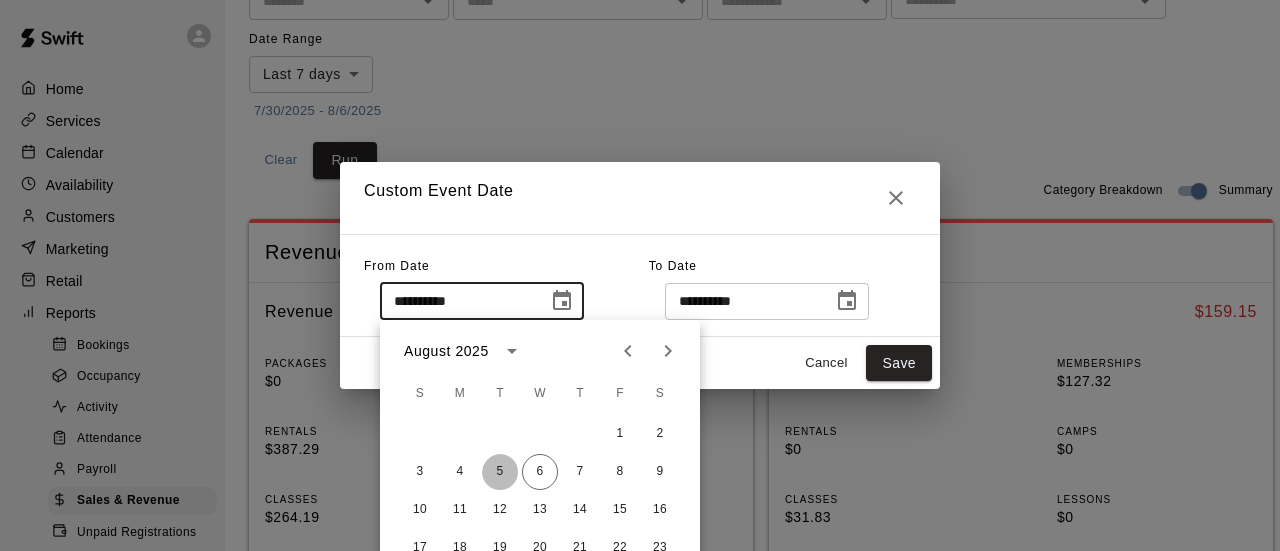 type on "**********" 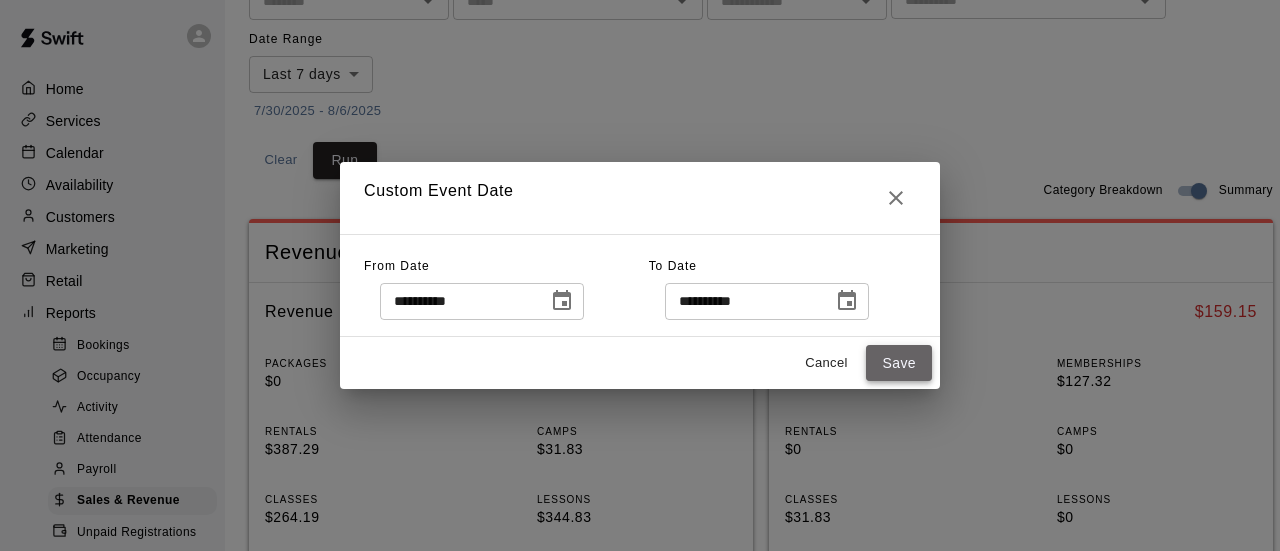 click on "Save" at bounding box center [899, 363] 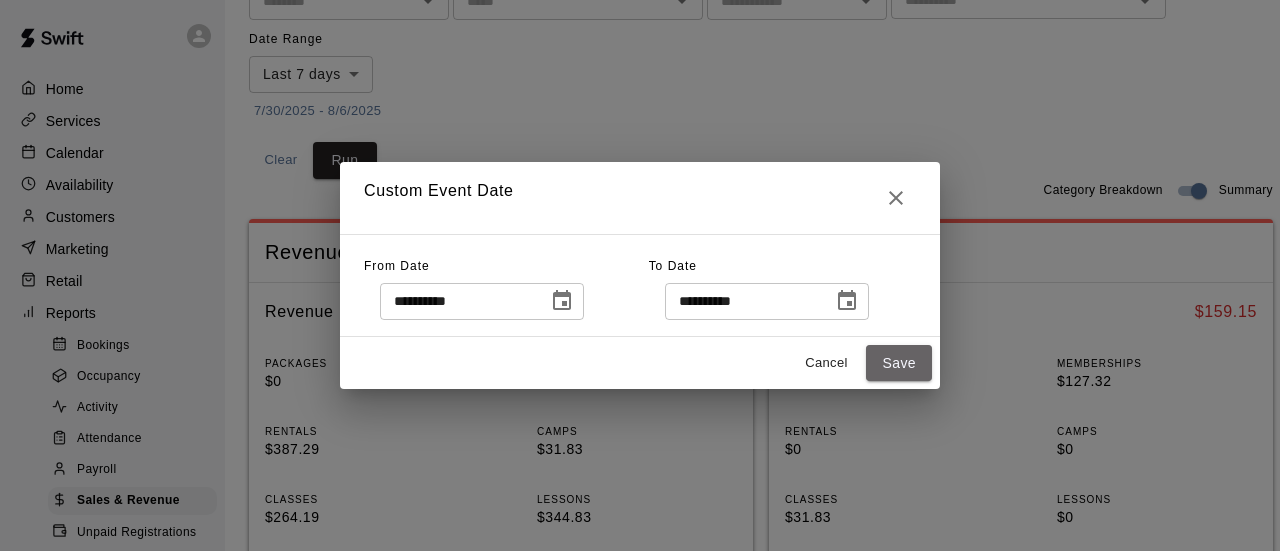 type on "******" 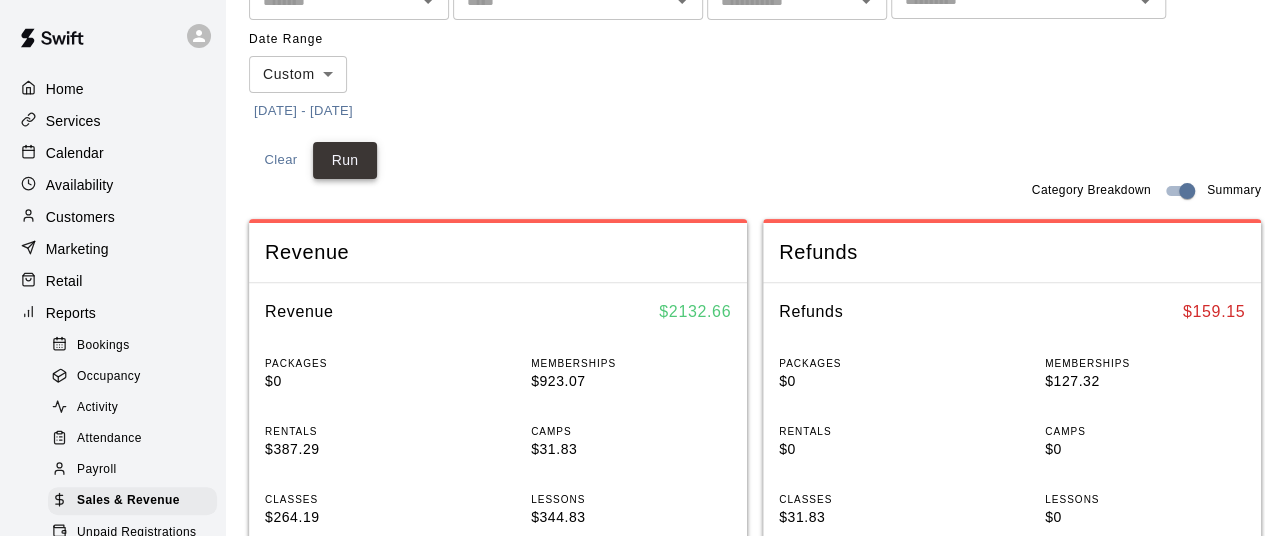 click on "Run" at bounding box center [345, 160] 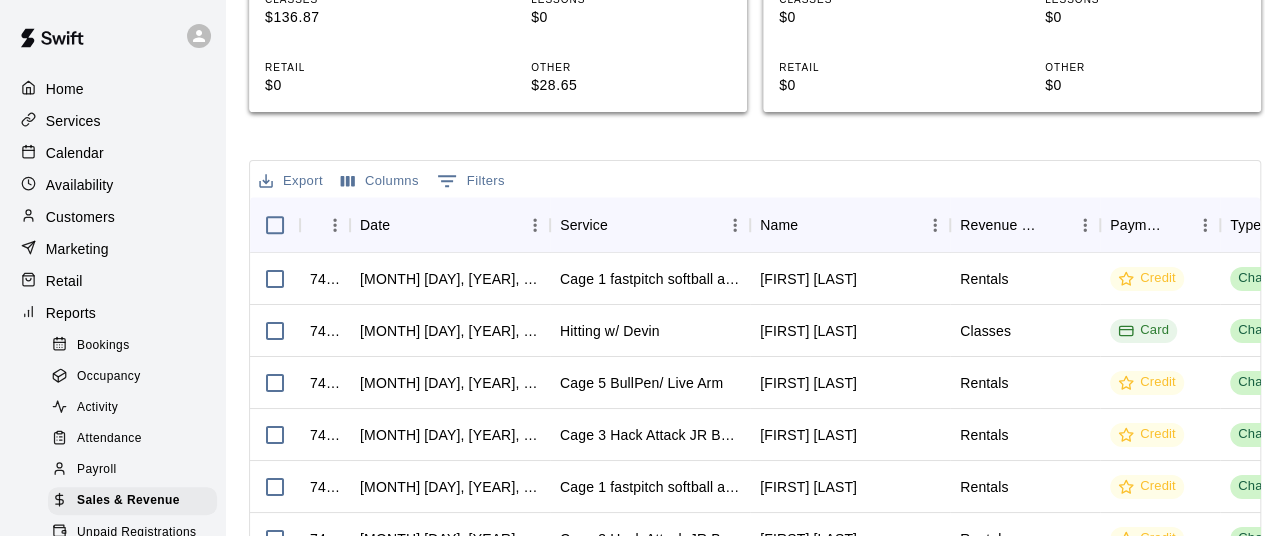scroll, scrollTop: 800, scrollLeft: 0, axis: vertical 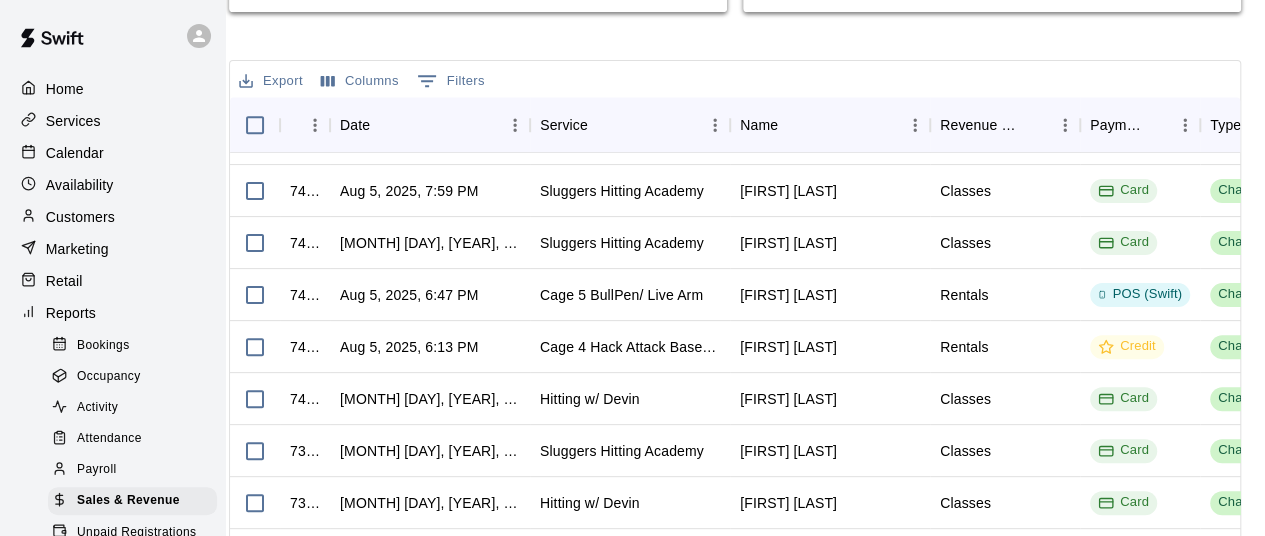 click on "Sales and Revenue Report View your sales and revenue reports Visit your  Stripe Dashboard  to see Stripe specific sales and revenue reports Customers ​ Staff ​ Service Type ​ Service(s) ​ Date Range Custom ****** ​ [DATE] - [DATE] Clear Run Category Breakdown Summary   Revenue Revenue $ 207.96 PACKAGES $0 MEMBERSHIPS $0 RENTALS $42.44 CAMPS $0 CLASSES $136.87 LESSONS $0 RETAIL $0 OTHER $28.65   Refunds Refunds $ 0 PACKAGES $0 MEMBERSHIPS $0 RENTALS $0 CAMPS $0 CLASSES $0 LESSONS $0 RETAIL $0 OTHER $0 Export Columns 0 Filters InvoiceId Date Service Name Revenue Category Payment Method Type Stripe Payment Id Coupon Status 740674 [MONTH] [DAY], [YEAR], [HOUR]:[MINUTE] [AMPM] Cage 5 BullPen/ Live Arm [FIRST] [LAST] Rentals Credit Charge N/A Paid 740673 [MONTH] [DAY], [YEAR], [HOUR]:[MINUTE] [AMPM] Cage 3 Hack Attack JR Baseball [FIRST] [LAST] Rentals Credit Charge N/A Paid 740535 [MONTH] [DAY], [YEAR], [HOUR]:[MINUTE] [AMPM] Cage 1 fastpitch softball and slow pitch softball [FIRST] [LAST] Rentals Credit Charge N/A Paid 740479 [MONTH] [DAY], [YEAR], [HOUR]:[MINUTE] [AMPM] [FIRST] [LAST] Rentals N/A" at bounding box center [735, -8] 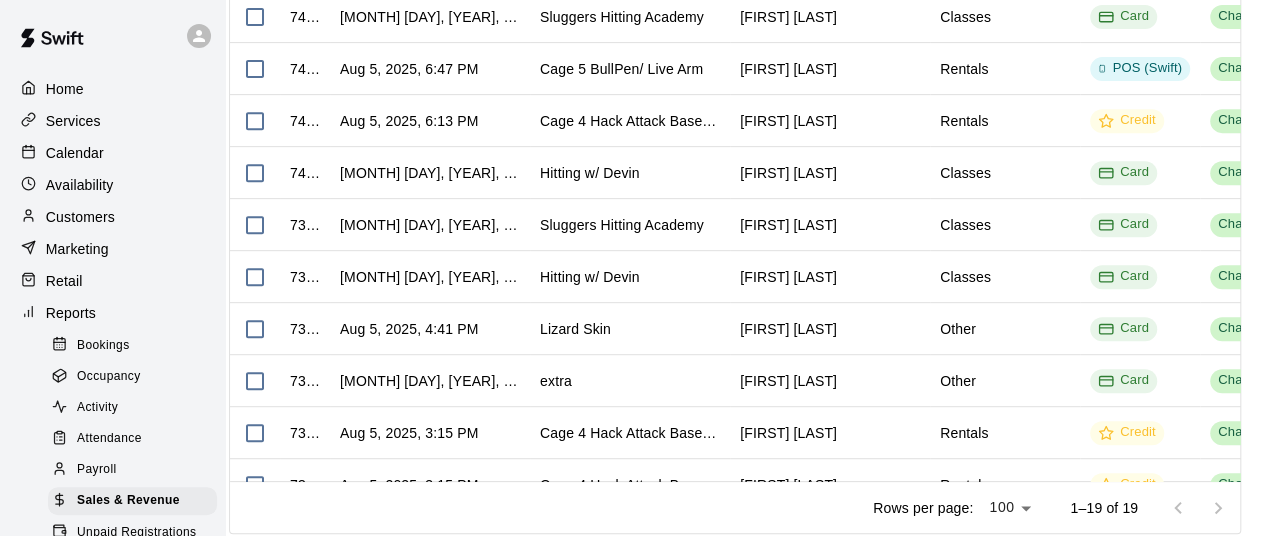 scroll, scrollTop: 1032, scrollLeft: 32, axis: both 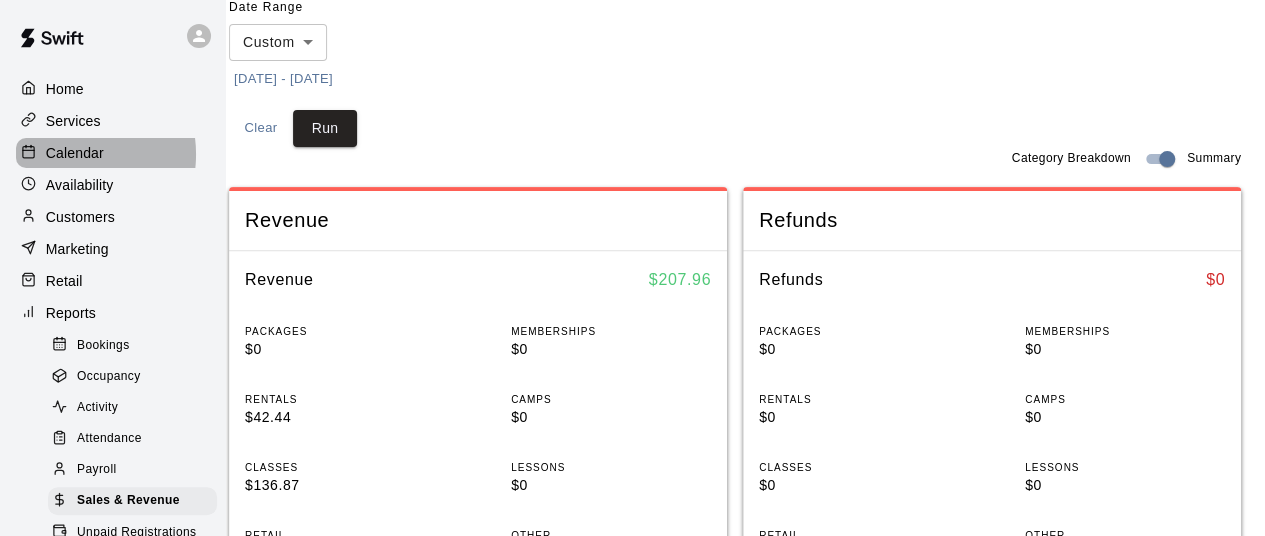 click on "Calendar" at bounding box center (75, 153) 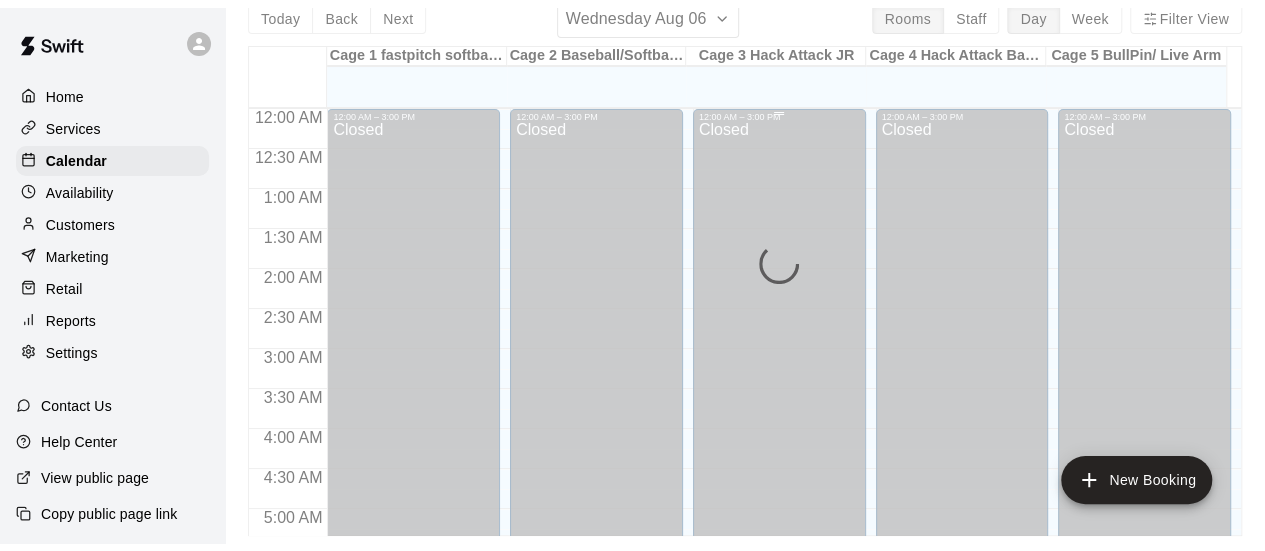 scroll, scrollTop: 0, scrollLeft: 0, axis: both 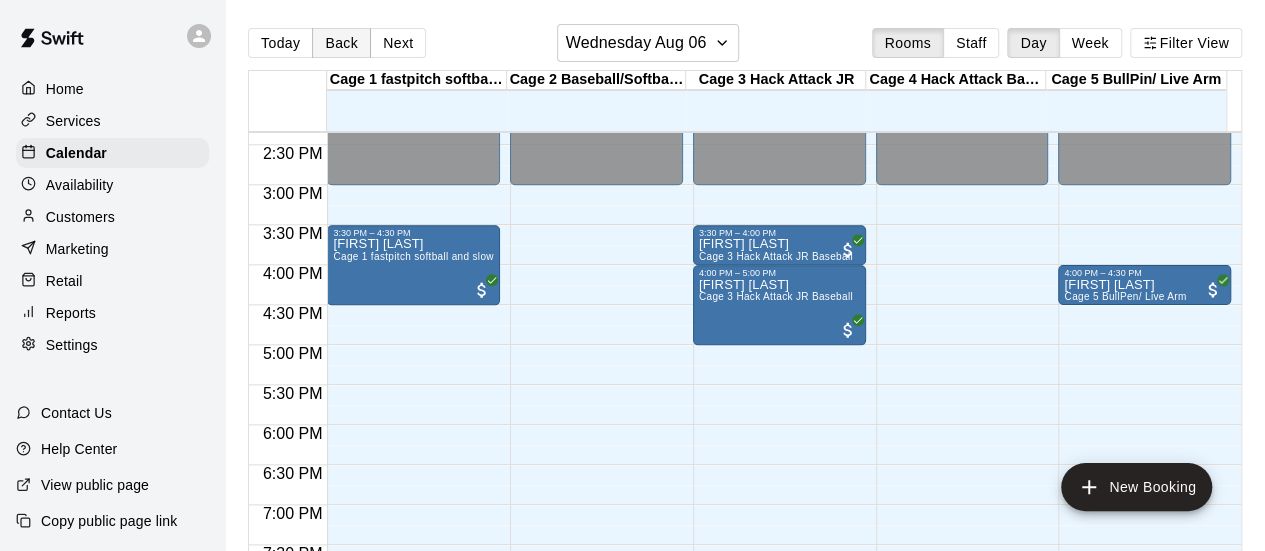 click on "Back" at bounding box center (341, 43) 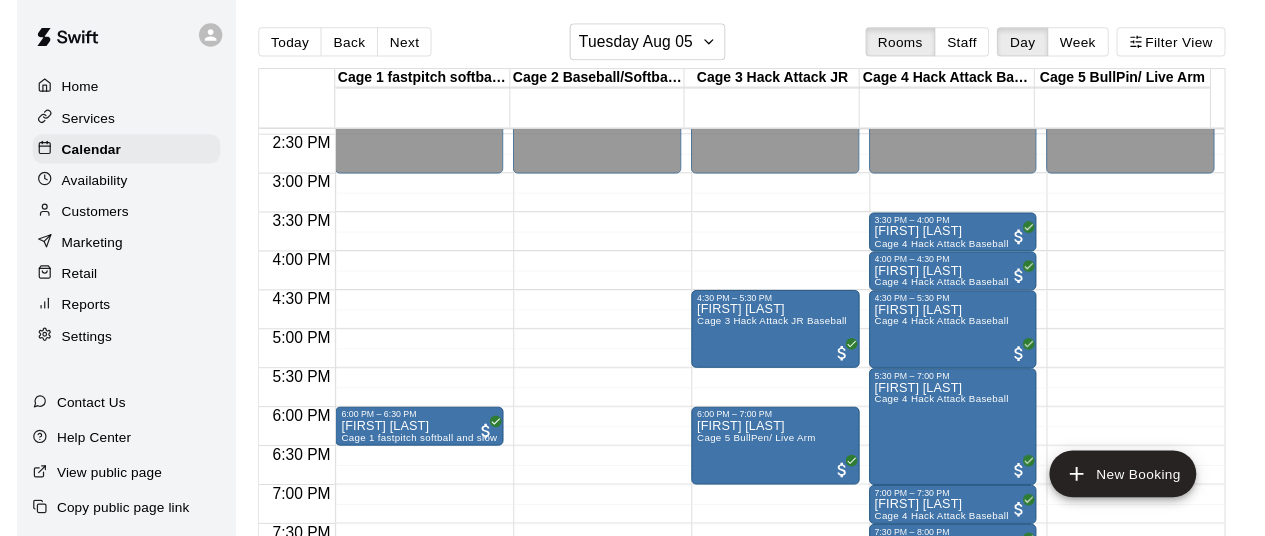 scroll, scrollTop: 1148, scrollLeft: 0, axis: vertical 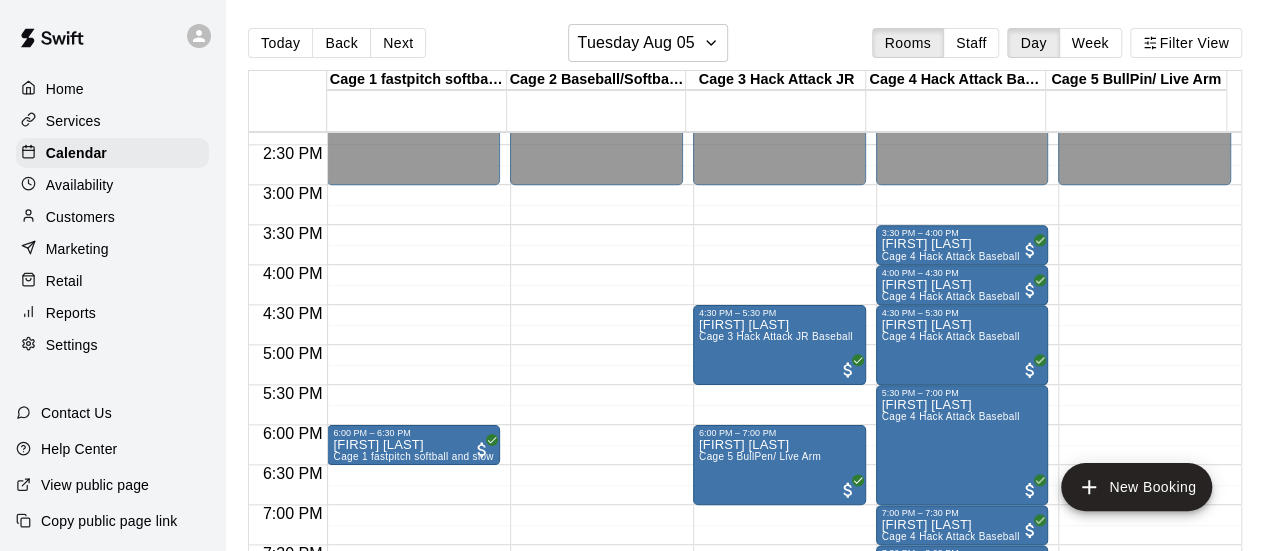 click at bounding box center (33, 313) 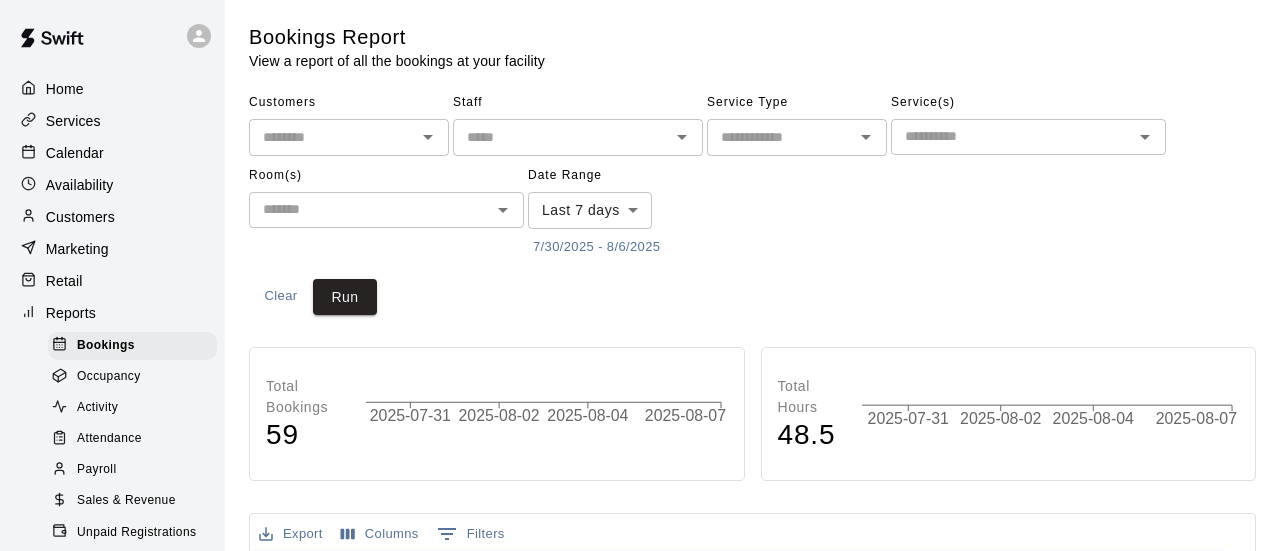 click on "7/30/2025 - 8/6/2025" at bounding box center [596, 247] 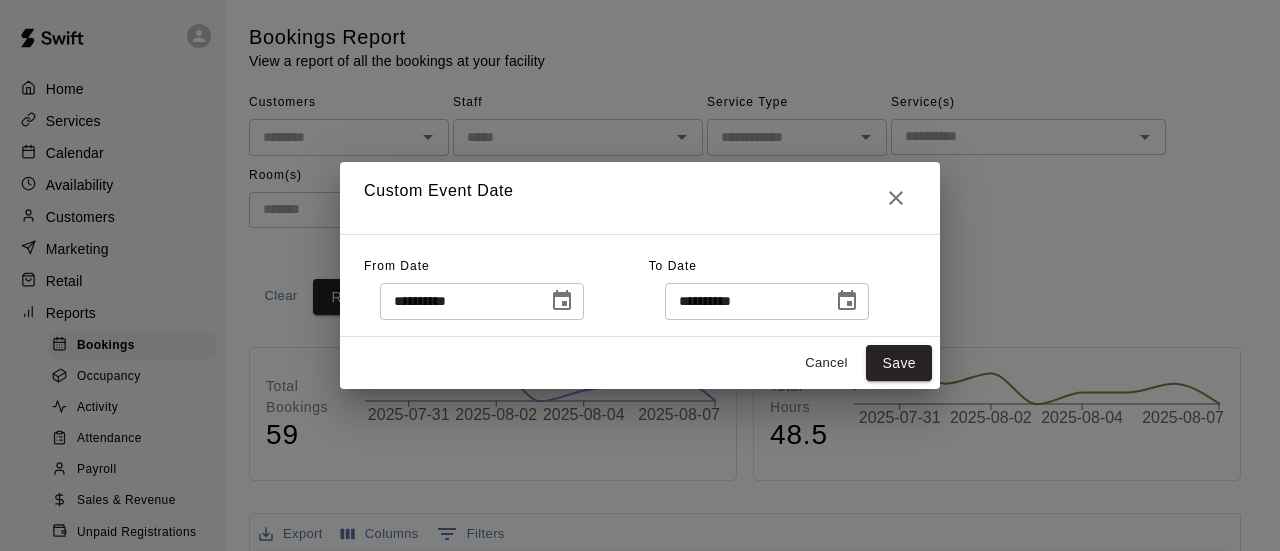 click on "Cancel" at bounding box center (826, 363) 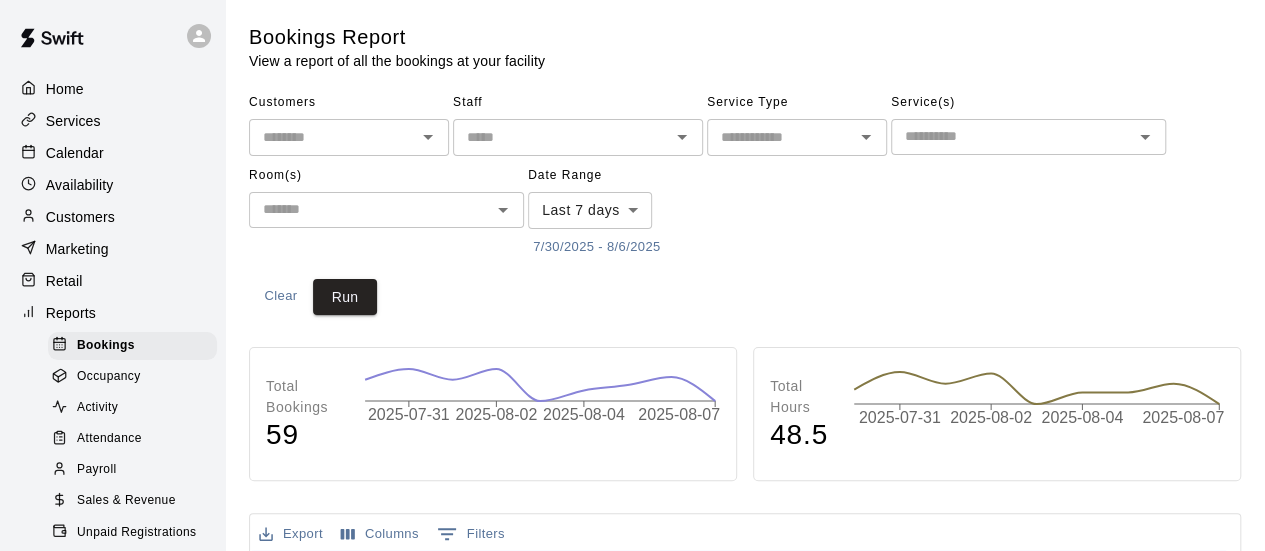 click on "Sales & Revenue" at bounding box center (126, 501) 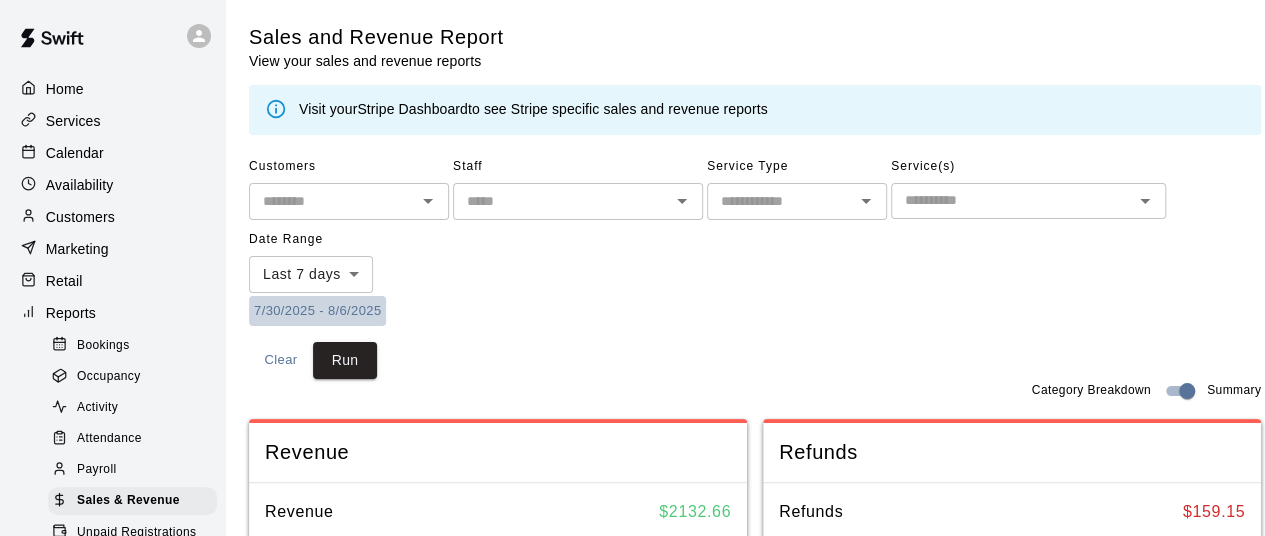 click on "7/30/2025 - 8/6/2025" at bounding box center (317, 311) 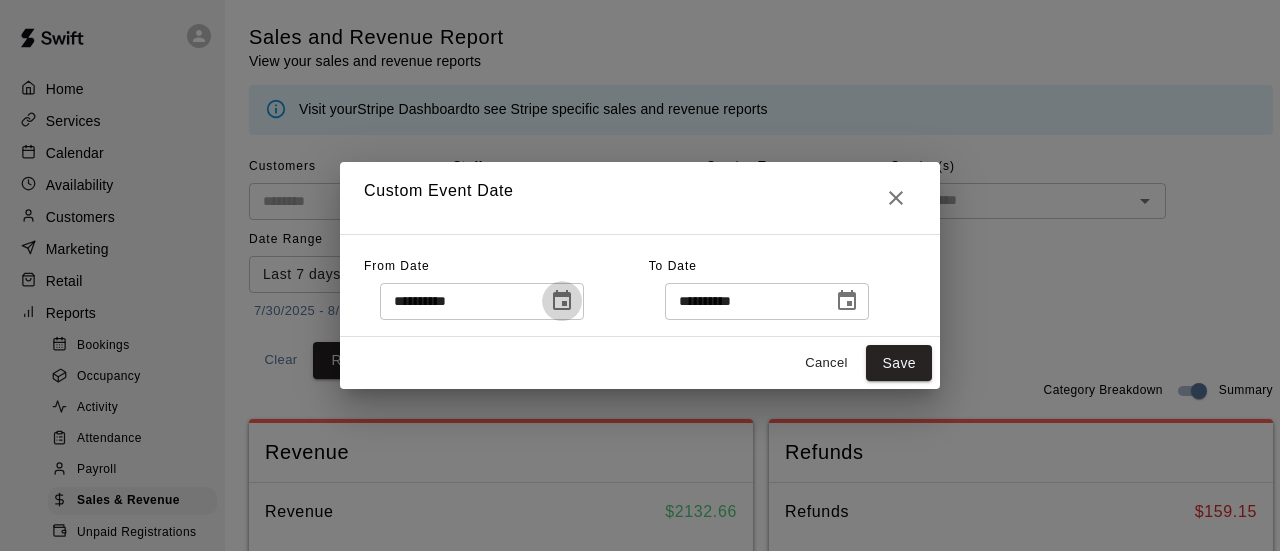click 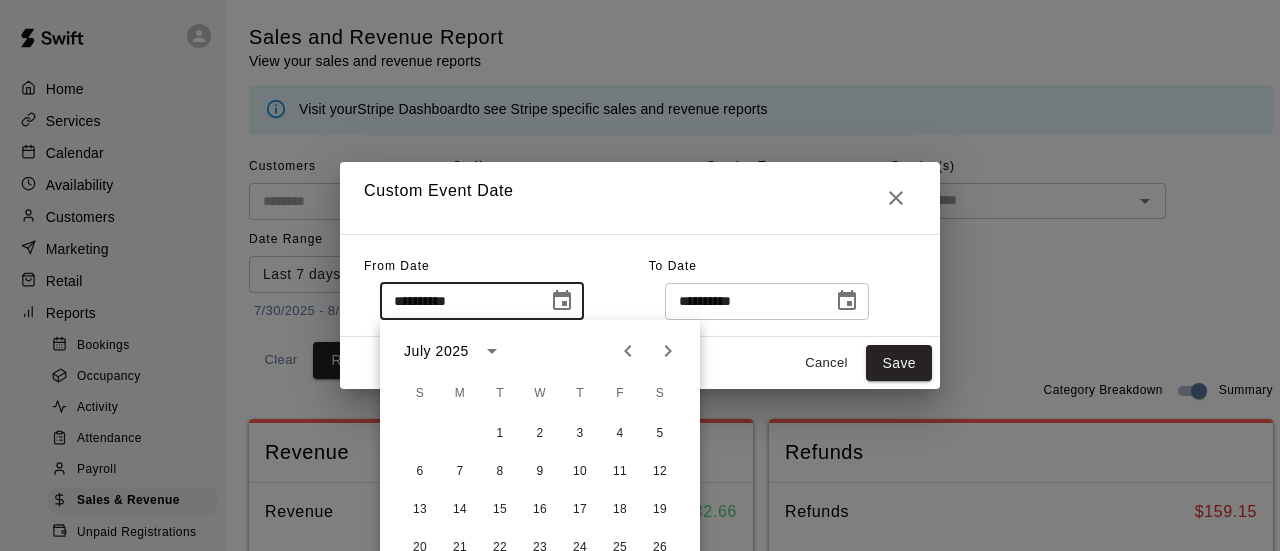 click 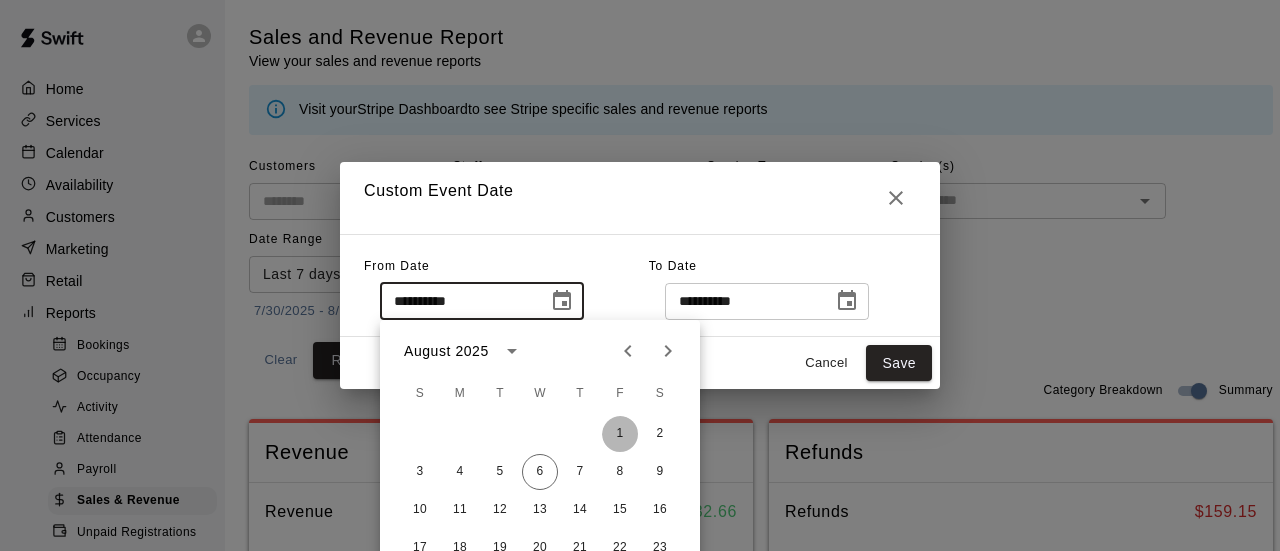 click on "1" at bounding box center [620, 434] 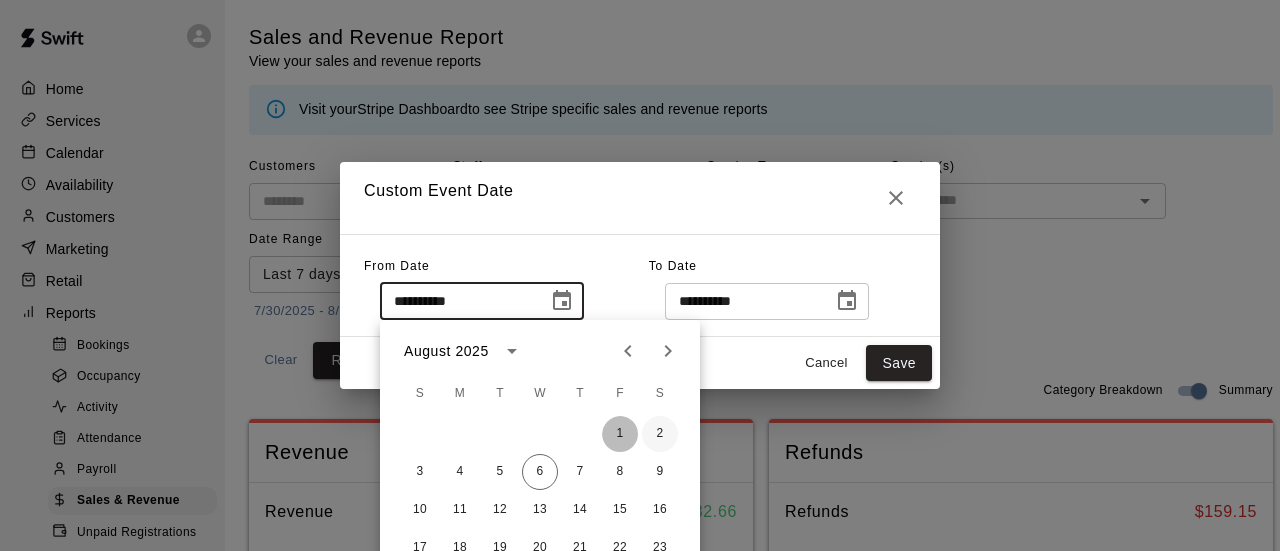 type on "**********" 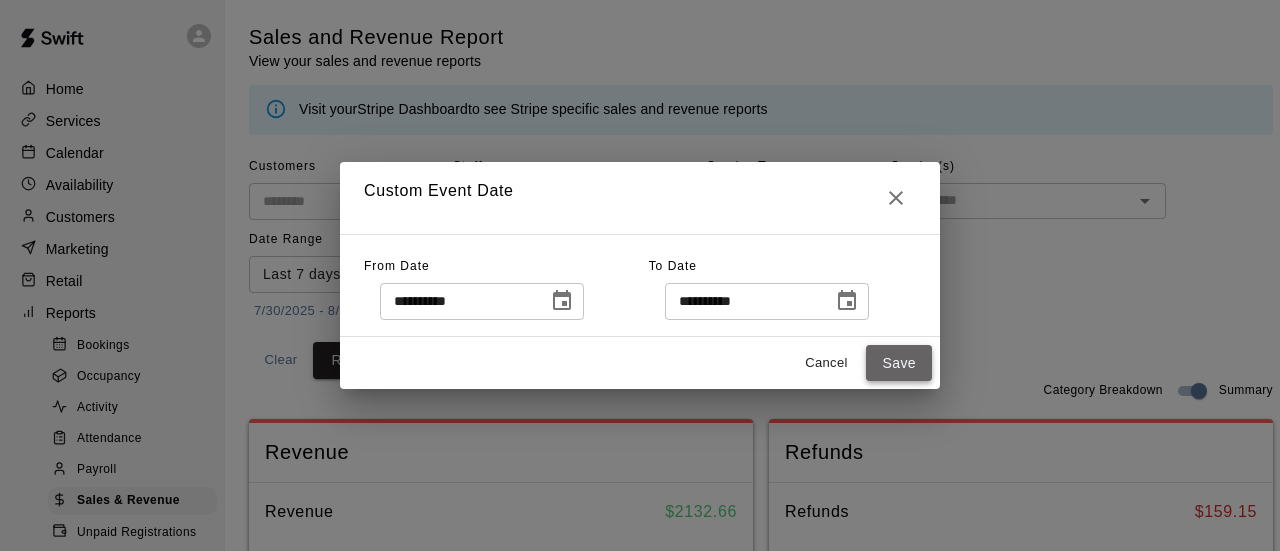 click on "Save" at bounding box center [899, 363] 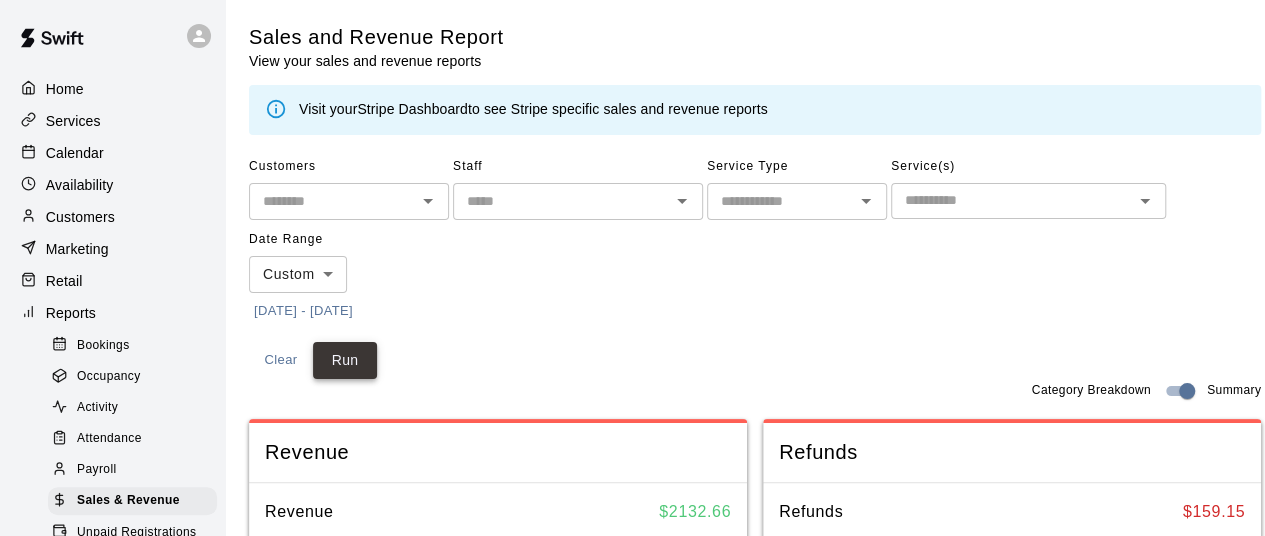 click on "Run" at bounding box center [345, 360] 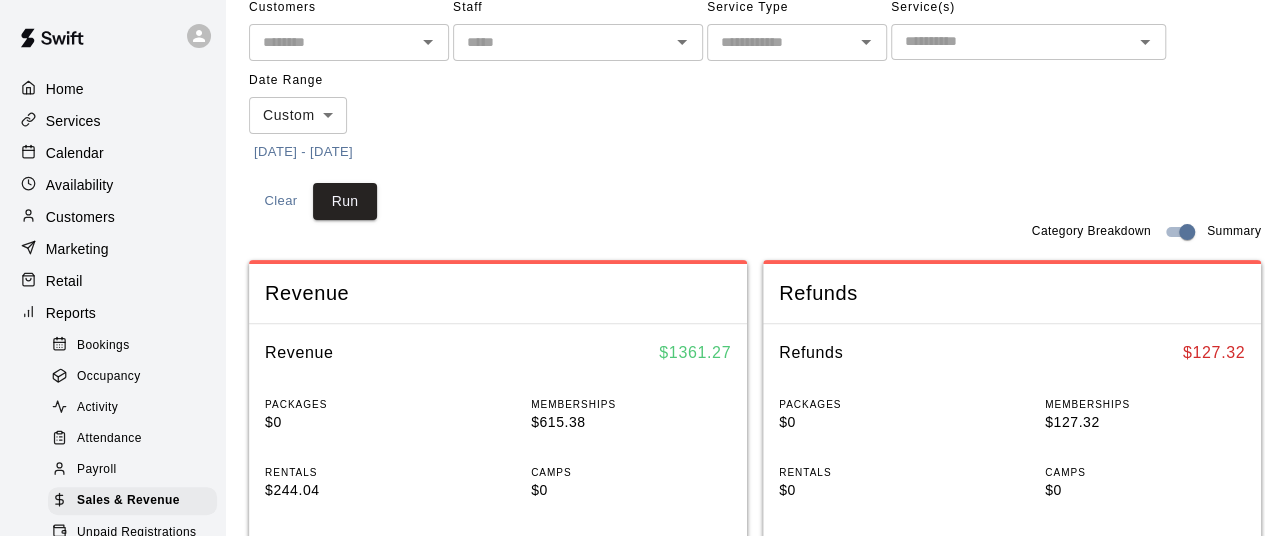 scroll, scrollTop: 200, scrollLeft: 0, axis: vertical 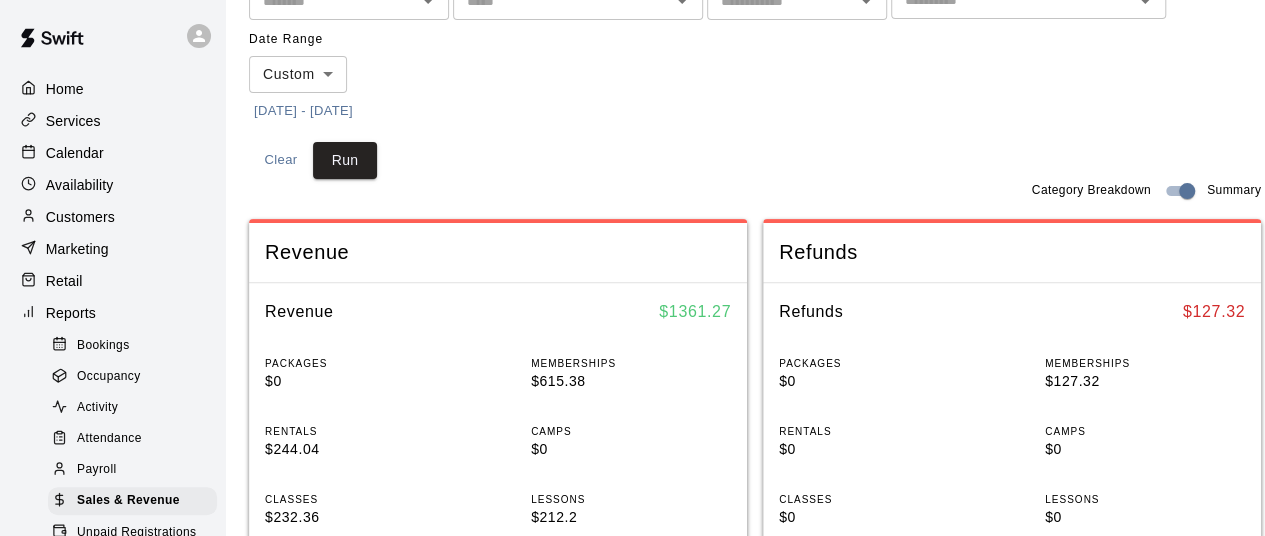 click on "[DATE] - [DATE]" at bounding box center (303, 111) 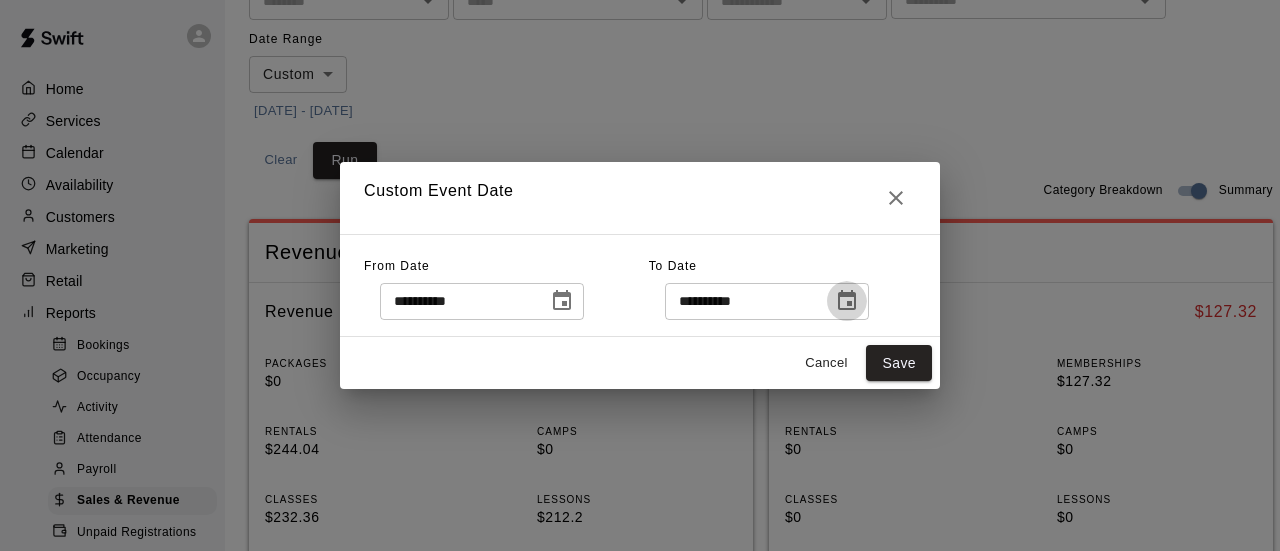 click 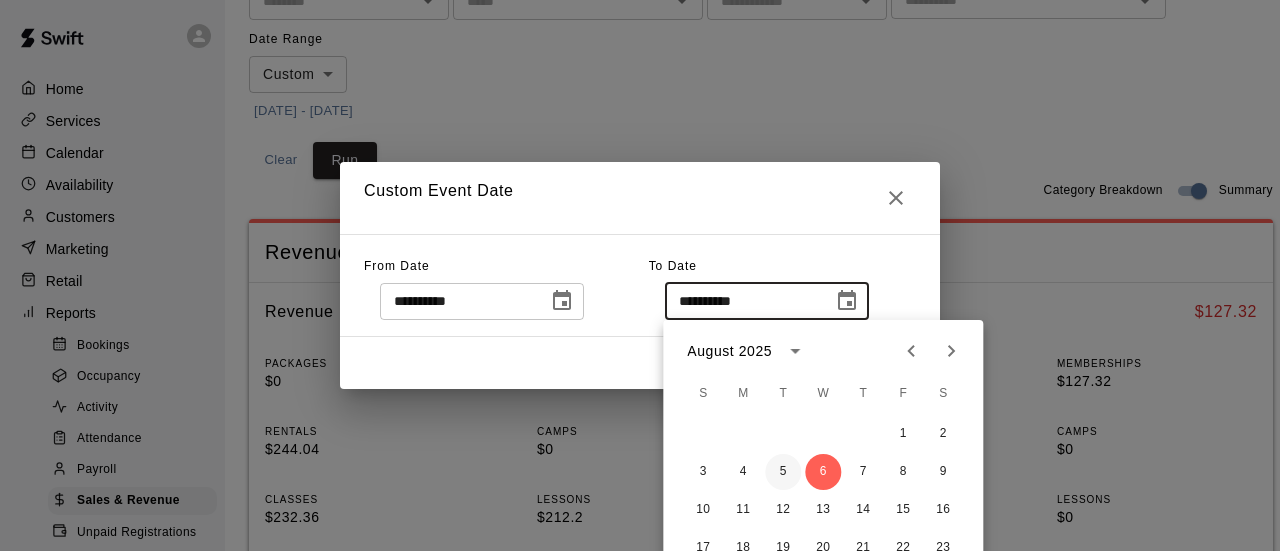 click on "5" at bounding box center (783, 472) 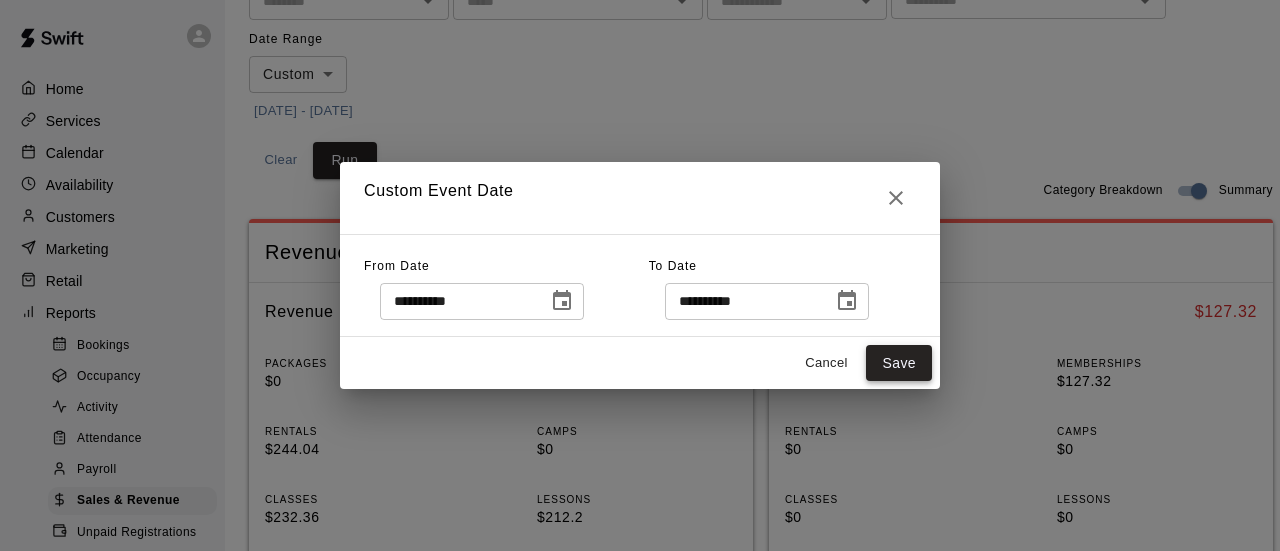 click on "Save" at bounding box center (899, 363) 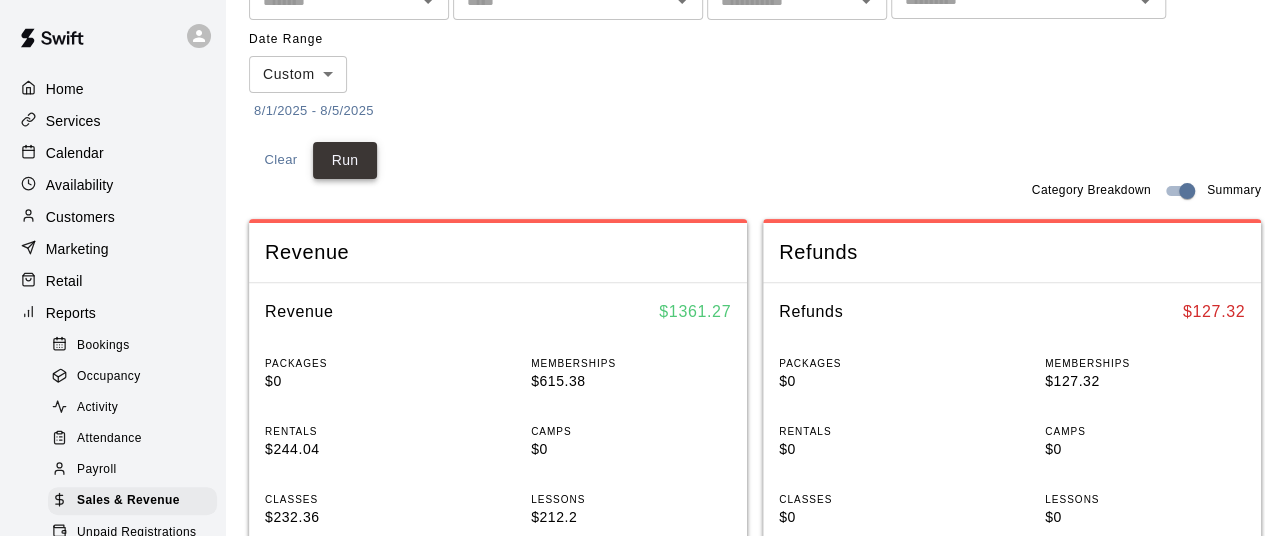 click on "Run" at bounding box center [345, 160] 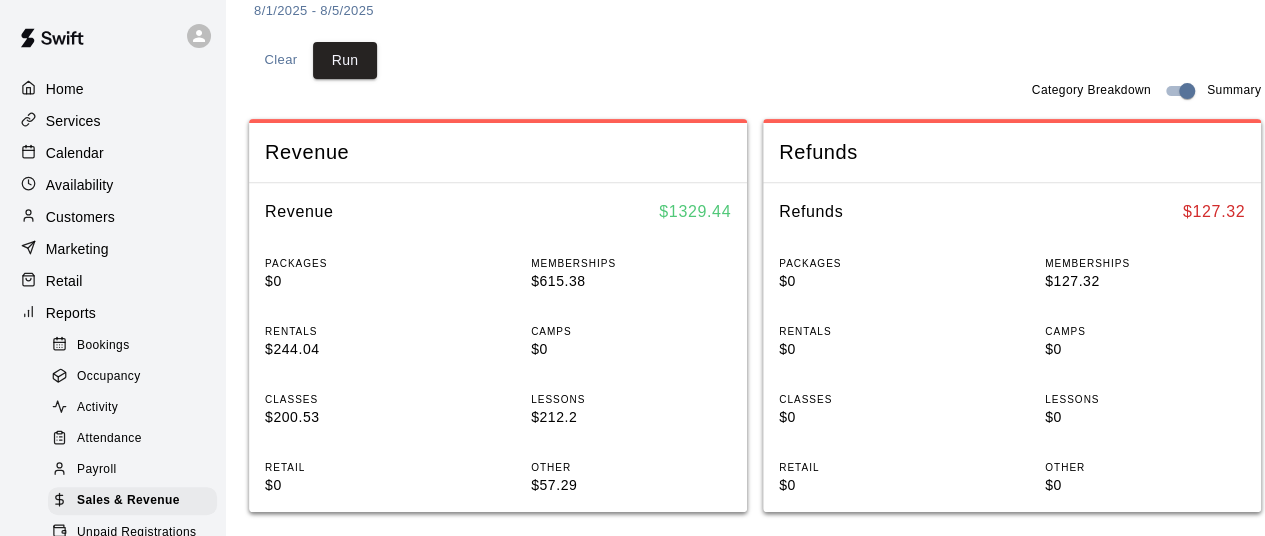 scroll, scrollTop: 200, scrollLeft: 0, axis: vertical 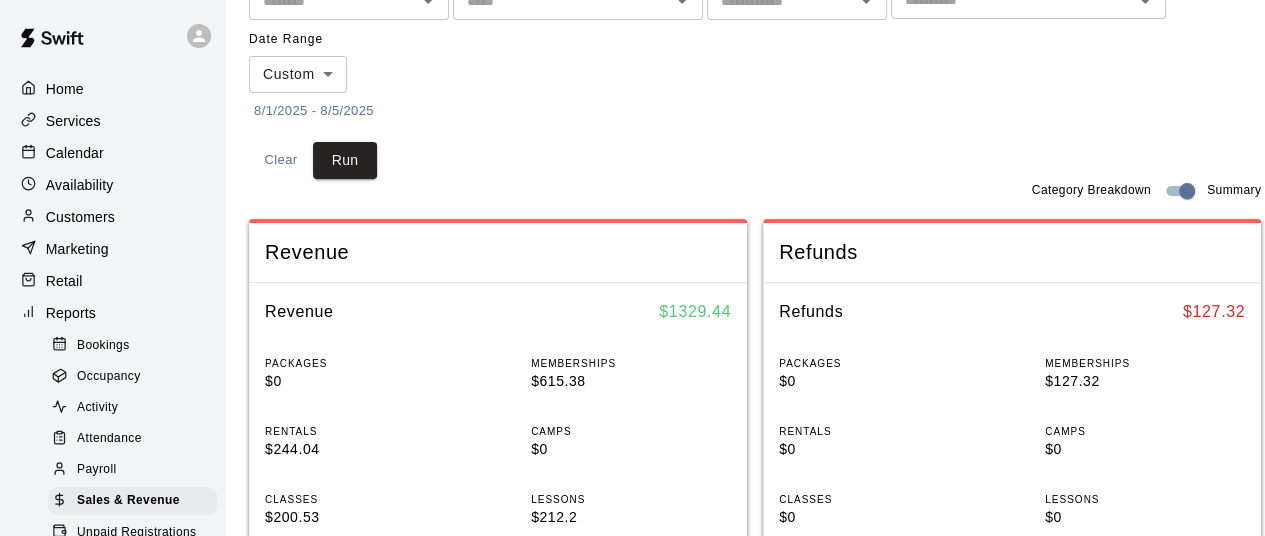 click on "8/1/2025 - 8/5/2025" at bounding box center [314, 111] 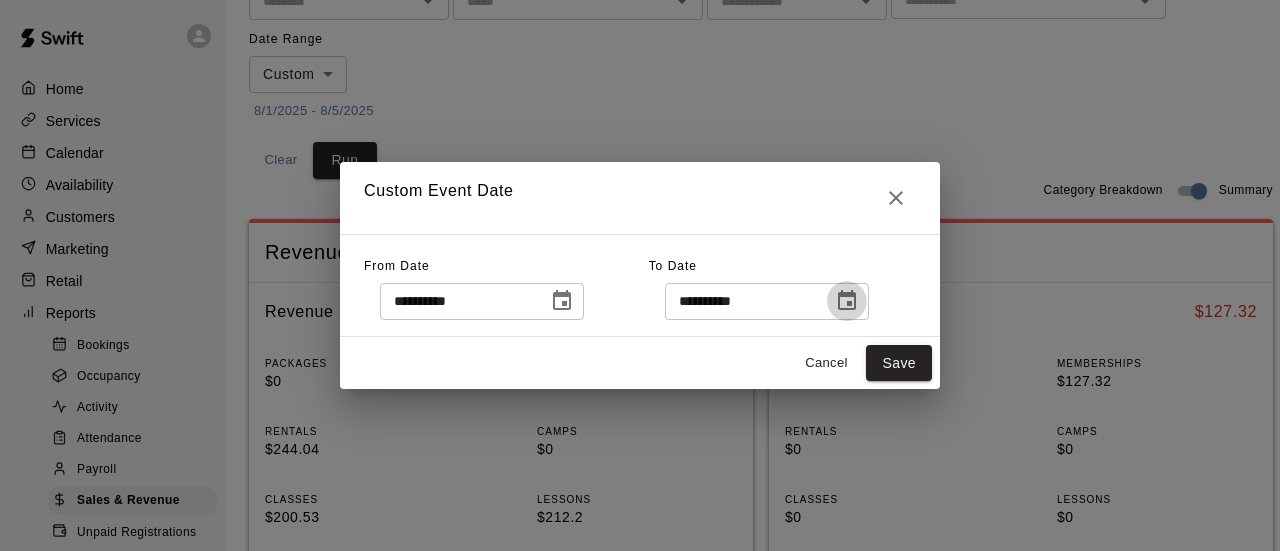 click 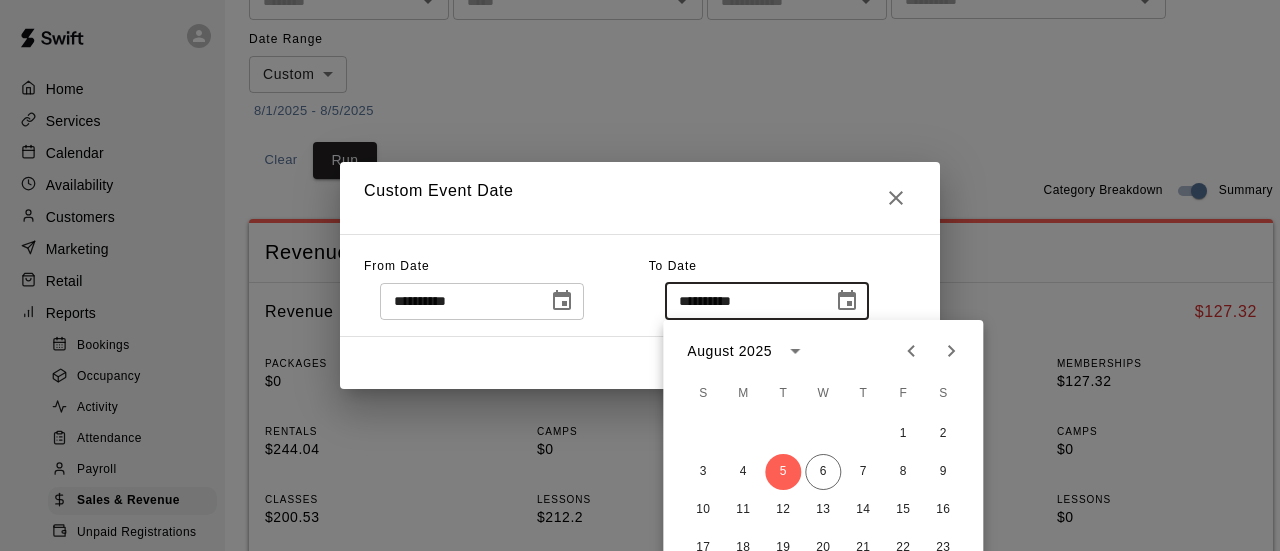 click 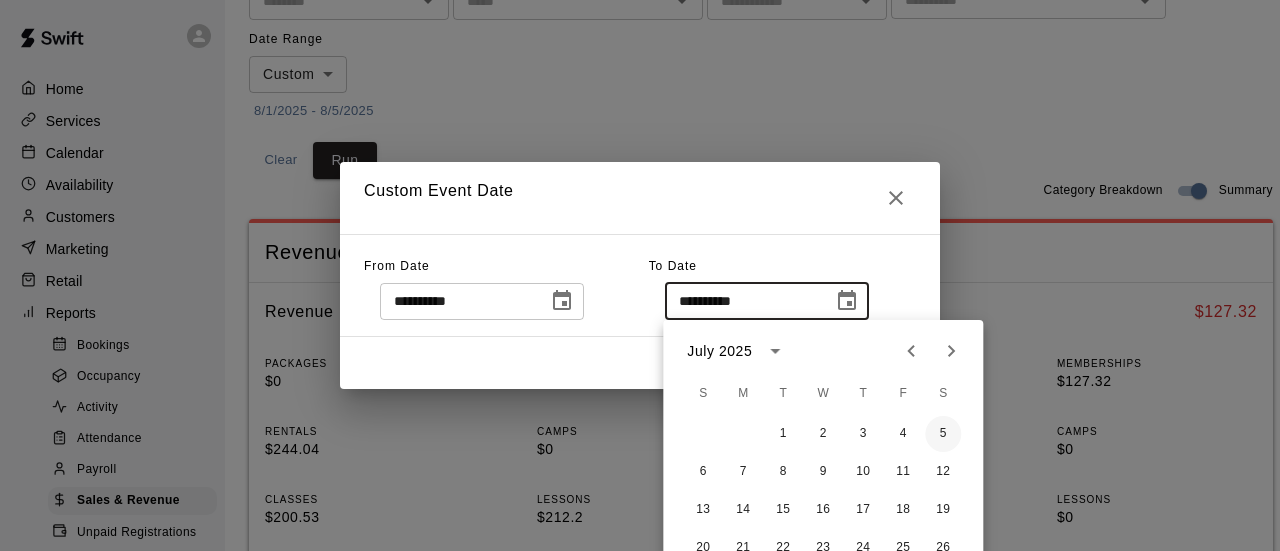 click on "5" at bounding box center [943, 434] 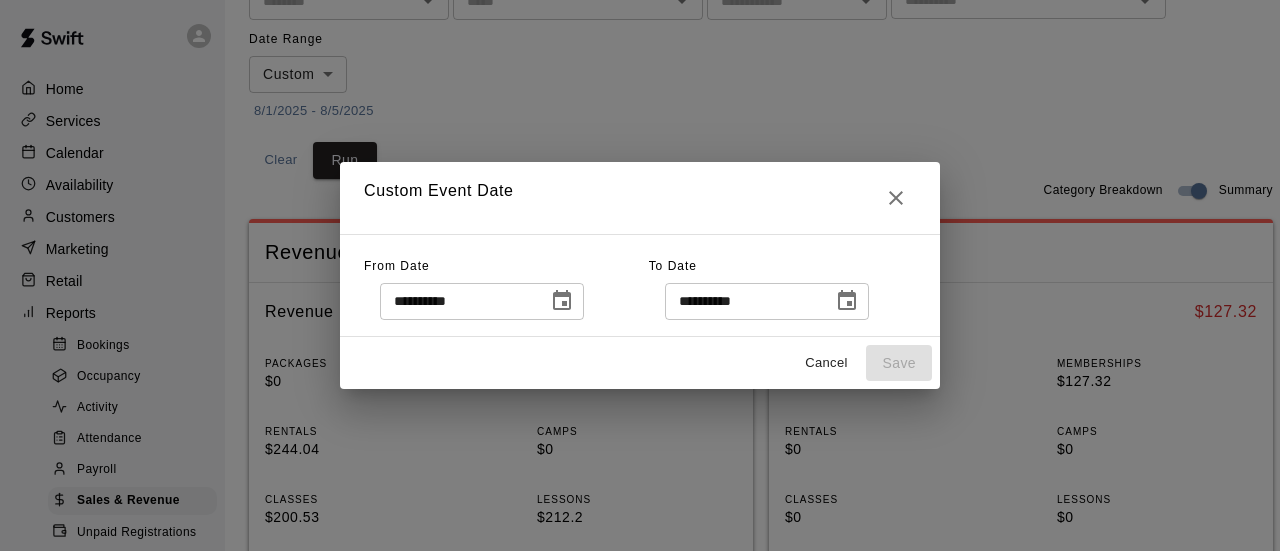 type on "**********" 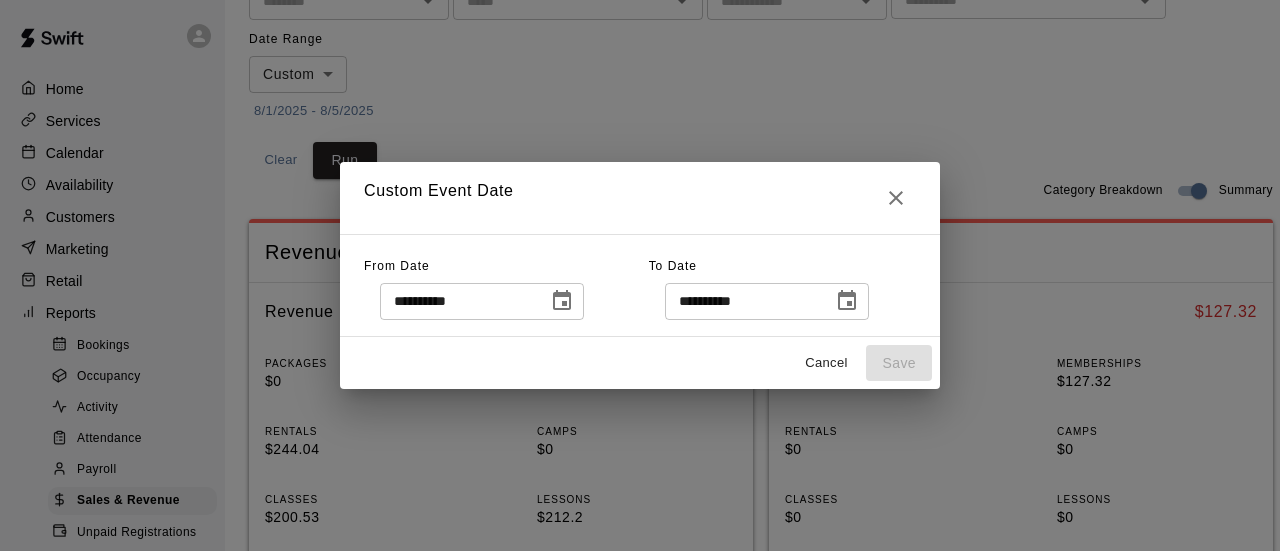 click 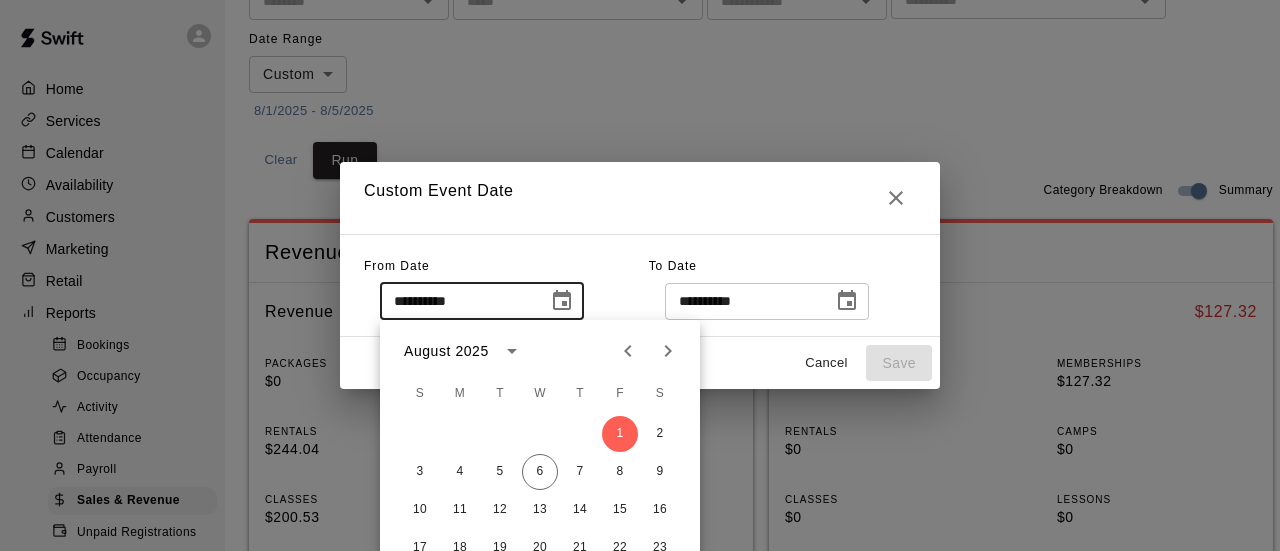 click 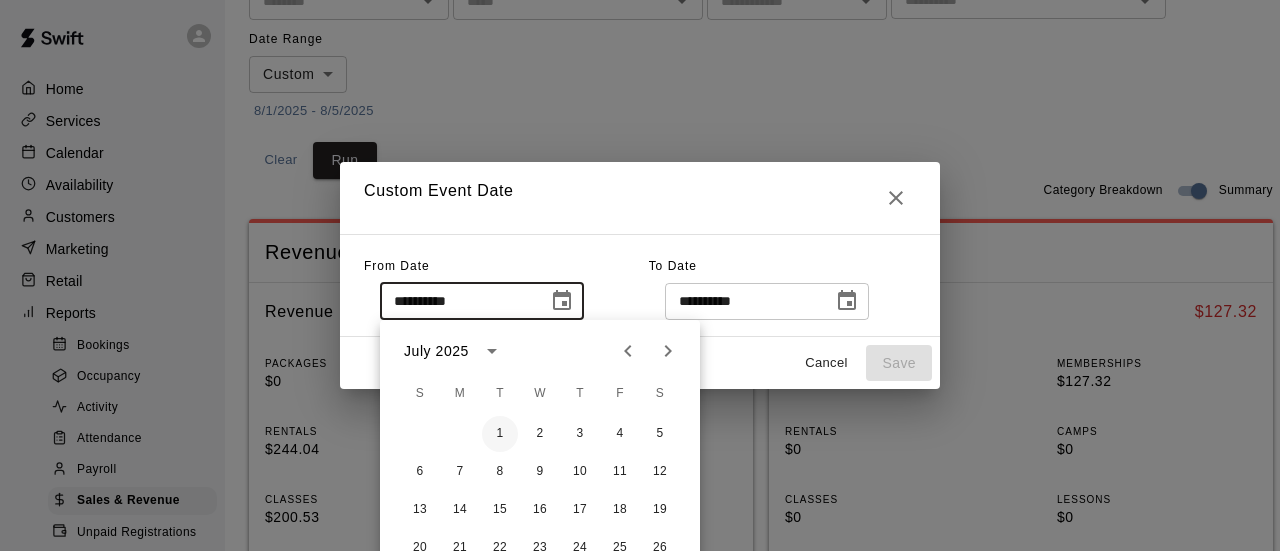 click on "1" at bounding box center [500, 434] 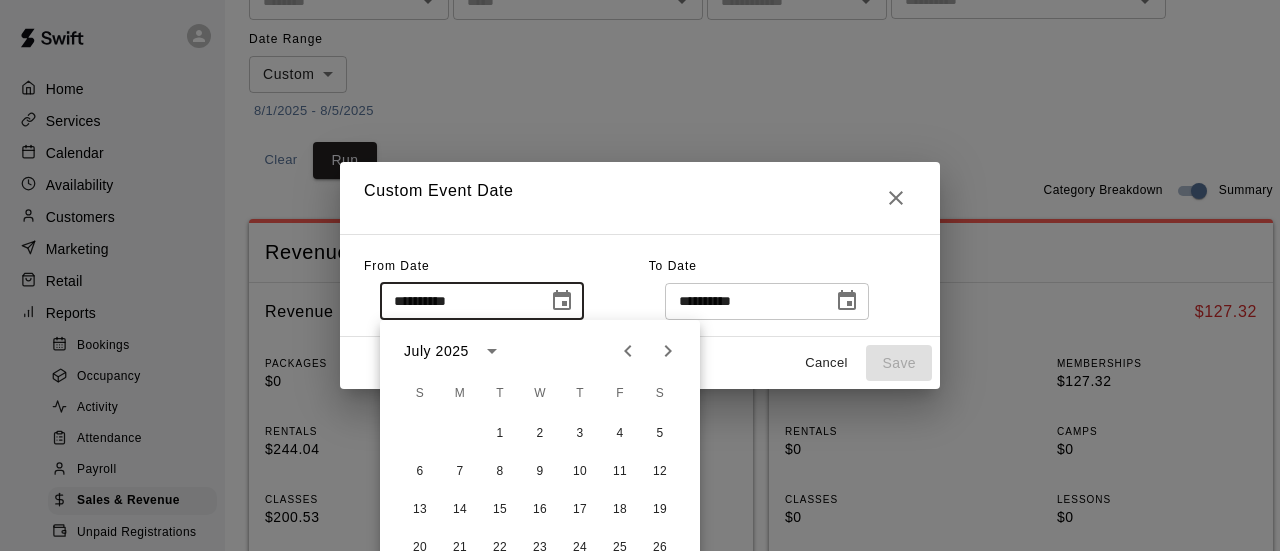 type on "**********" 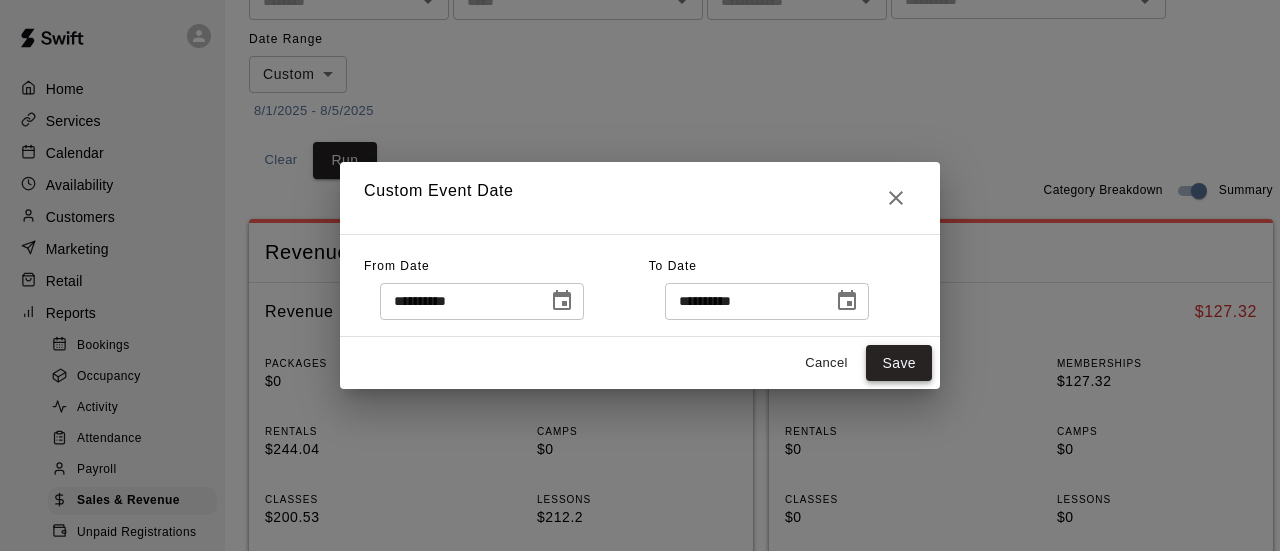 click on "Save" at bounding box center [899, 363] 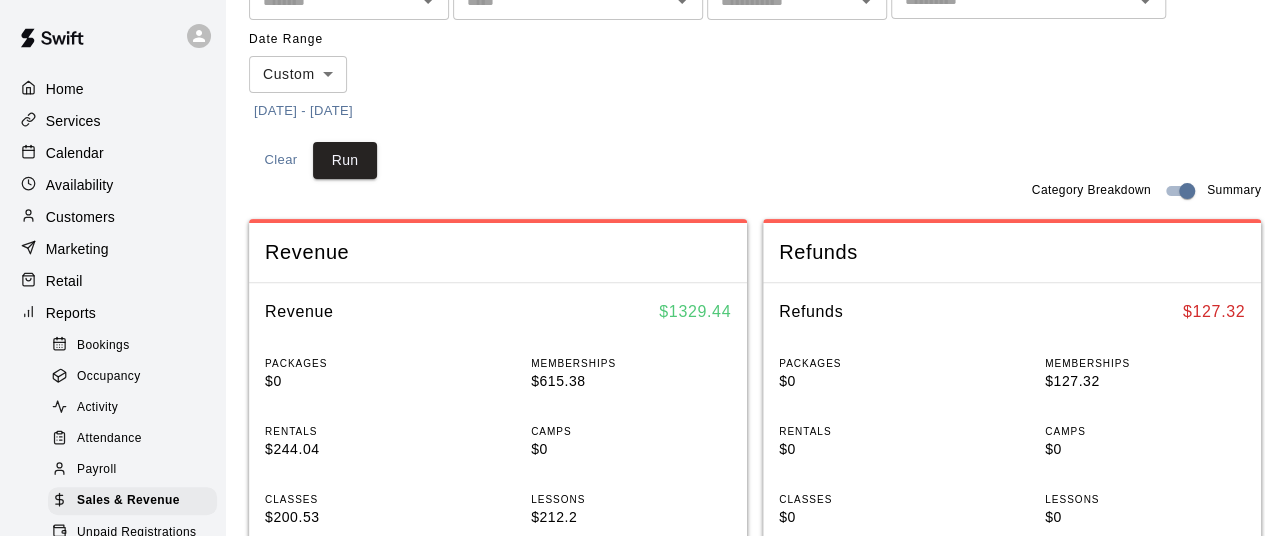 scroll, scrollTop: 300, scrollLeft: 0, axis: vertical 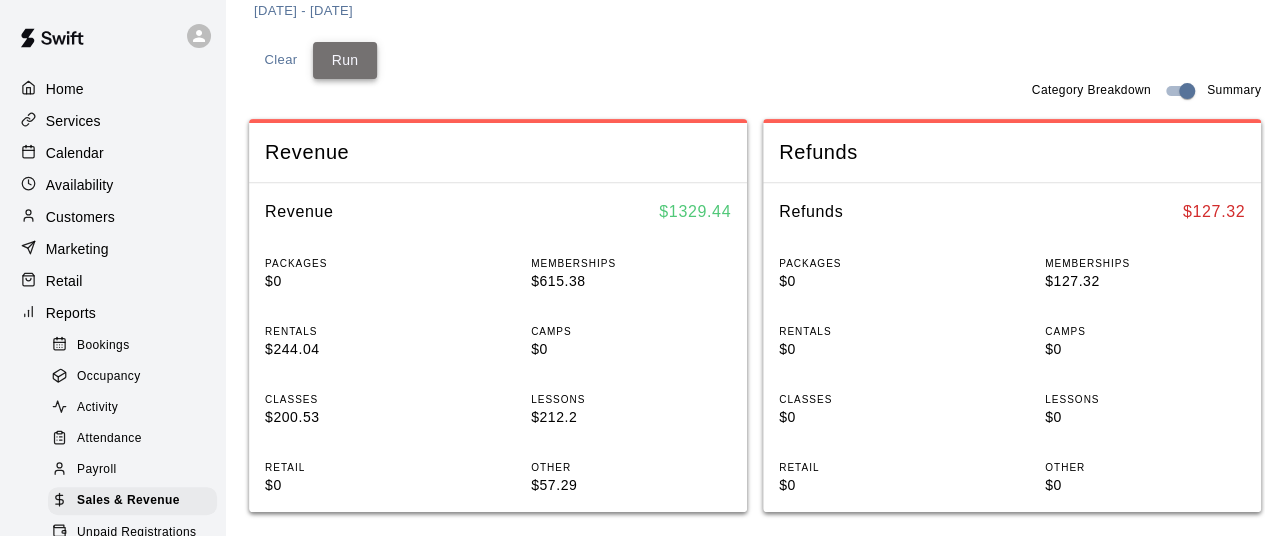 click on "Run" at bounding box center (345, 60) 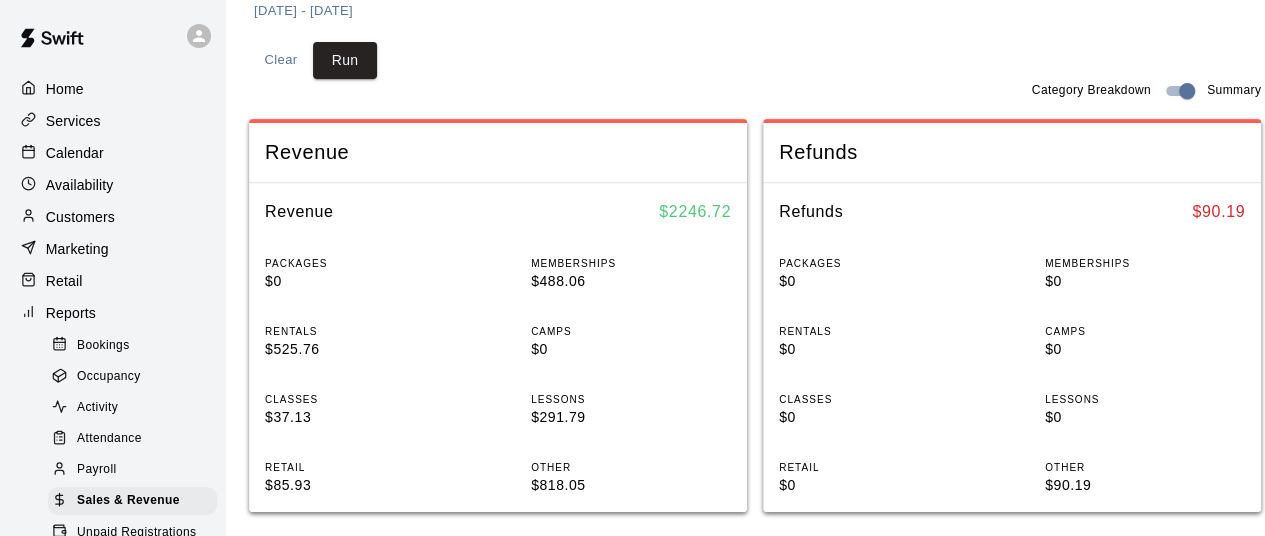 scroll, scrollTop: 200, scrollLeft: 0, axis: vertical 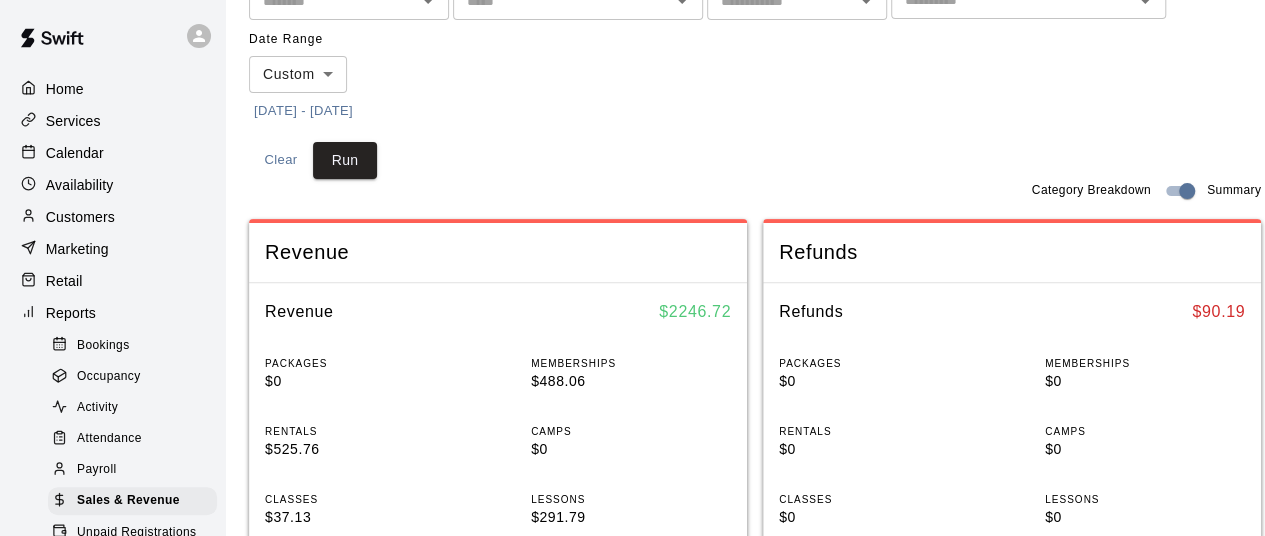 click on "[DATE] - [DATE]" at bounding box center (303, 111) 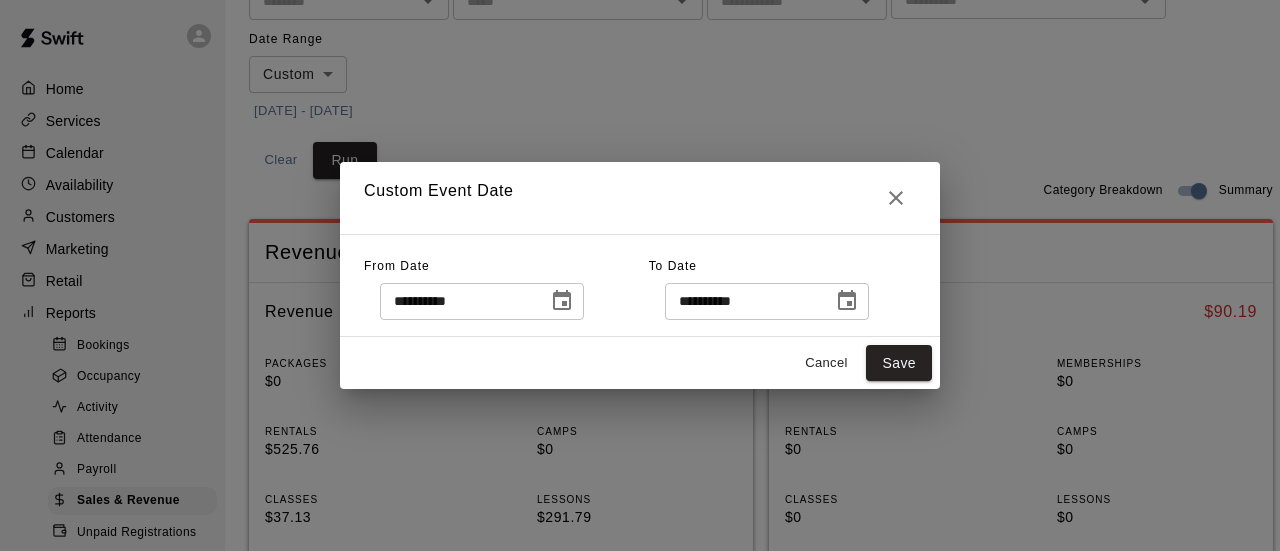 click 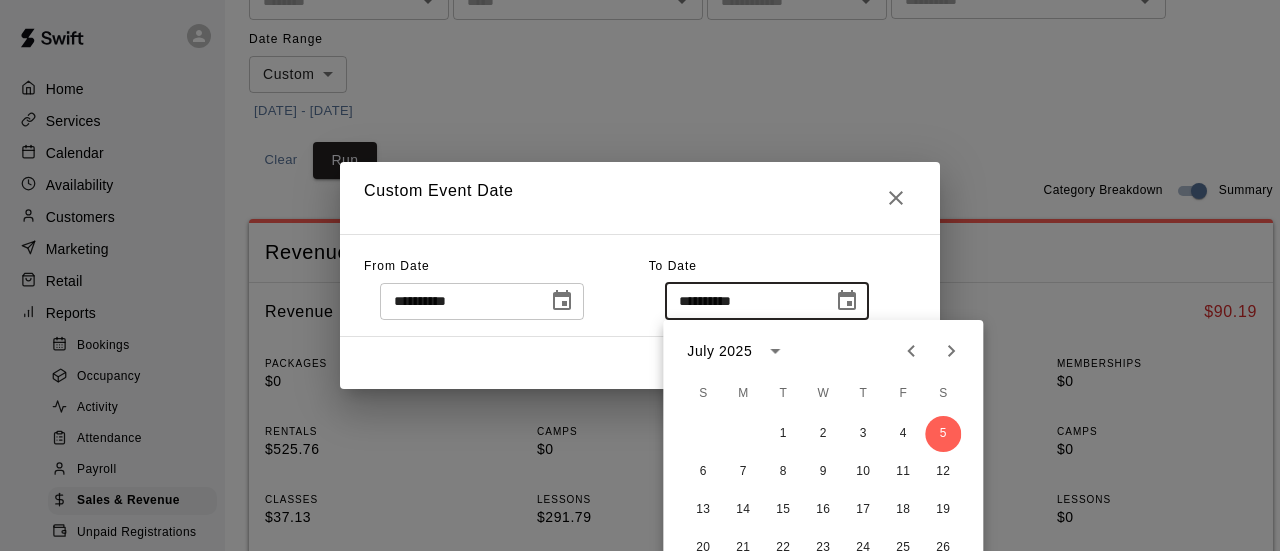 click 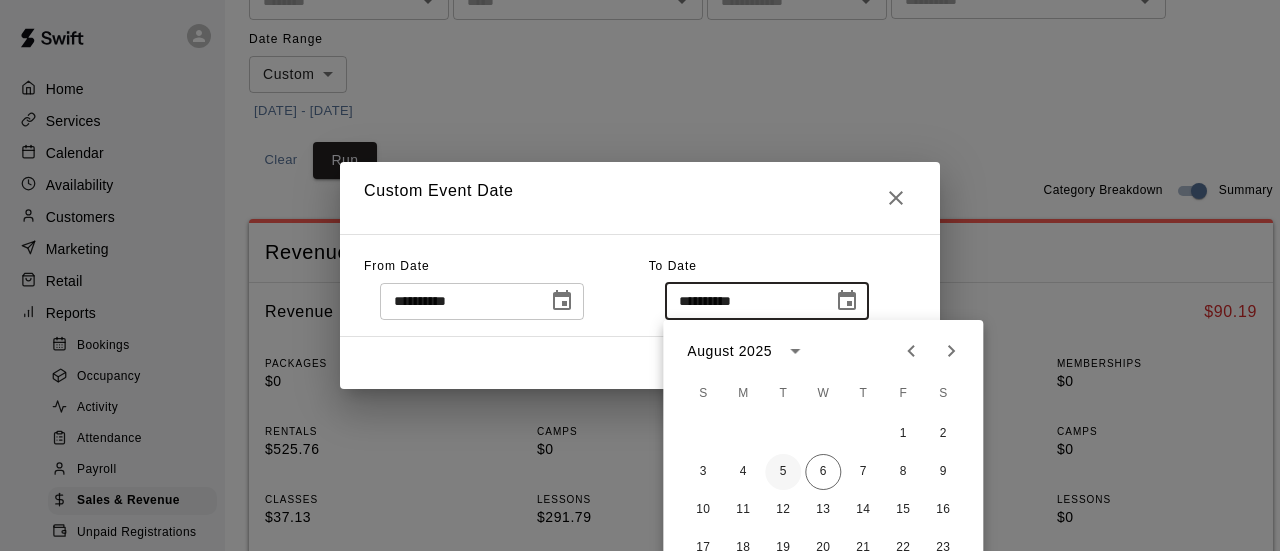 click on "5" at bounding box center [783, 472] 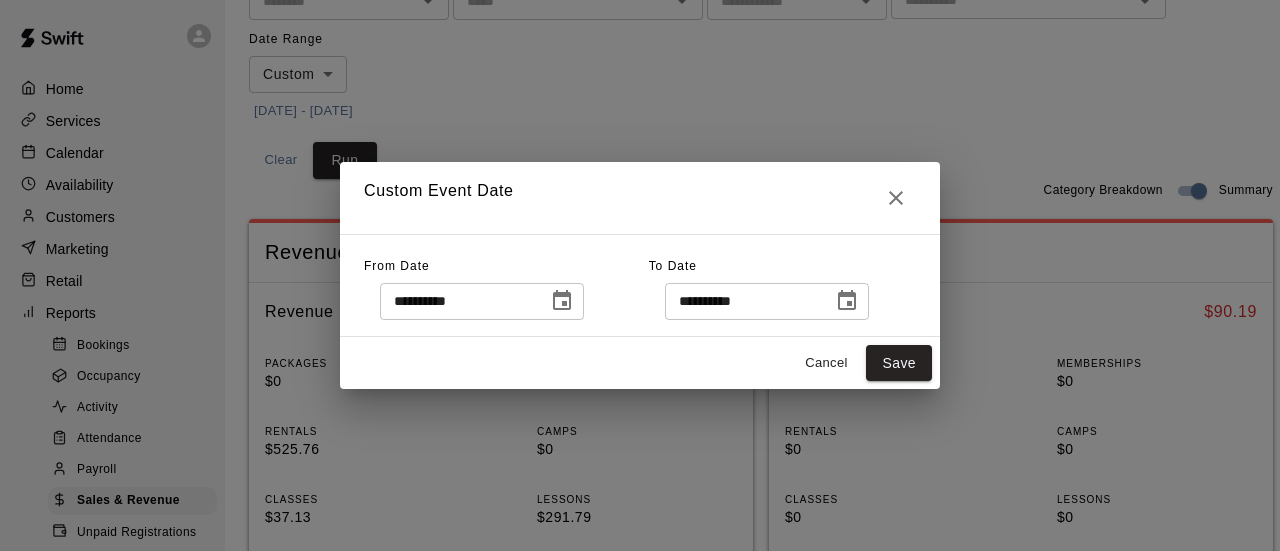 type on "**********" 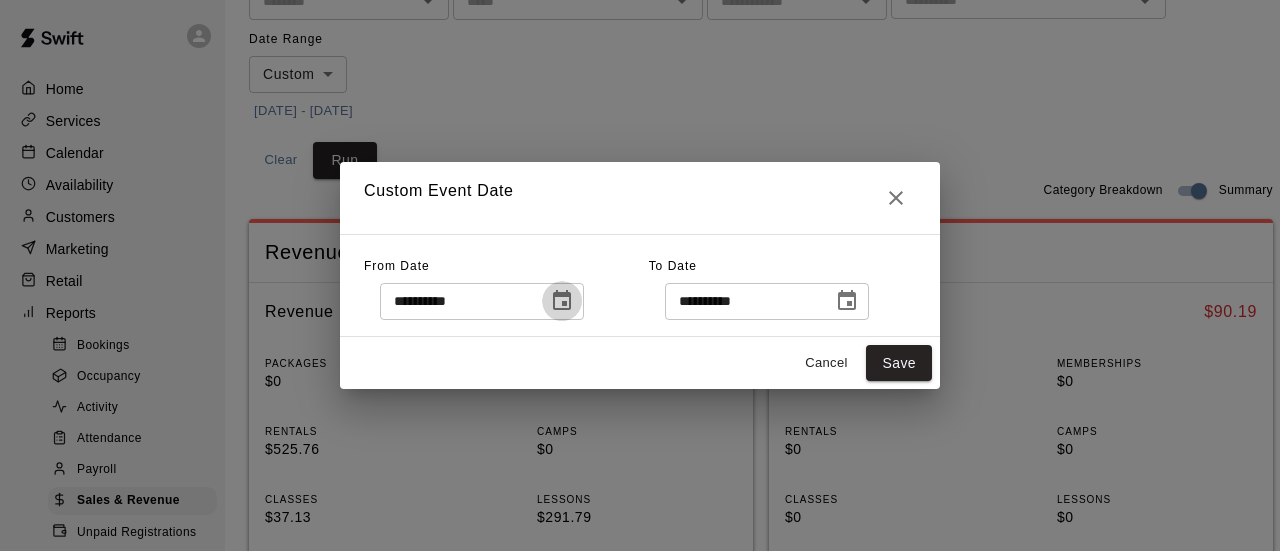 click 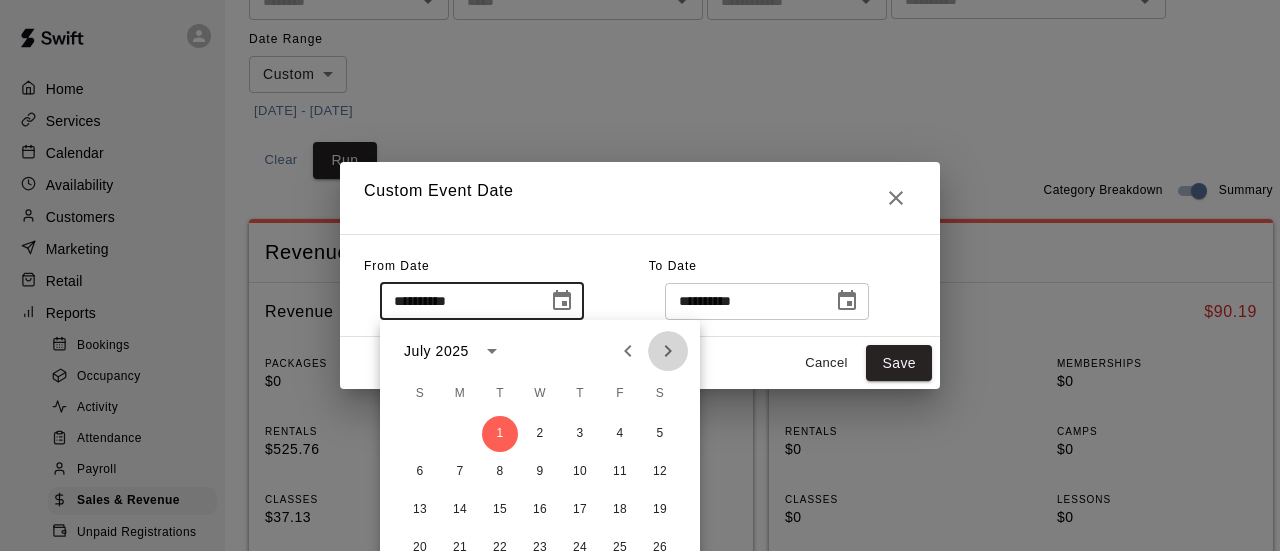 click 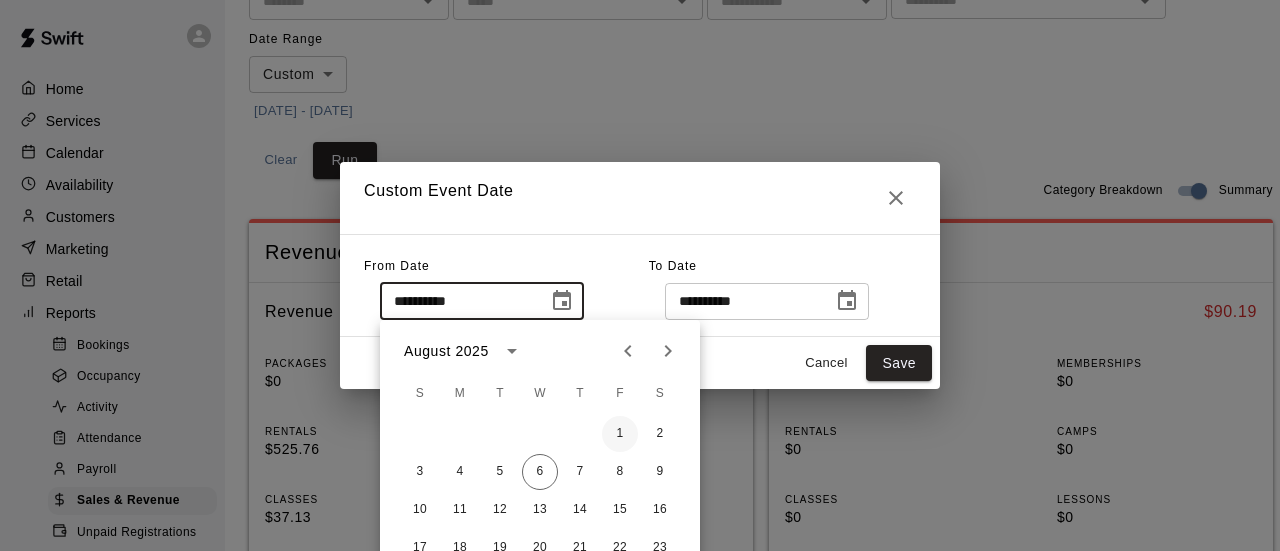 click on "1" at bounding box center (620, 434) 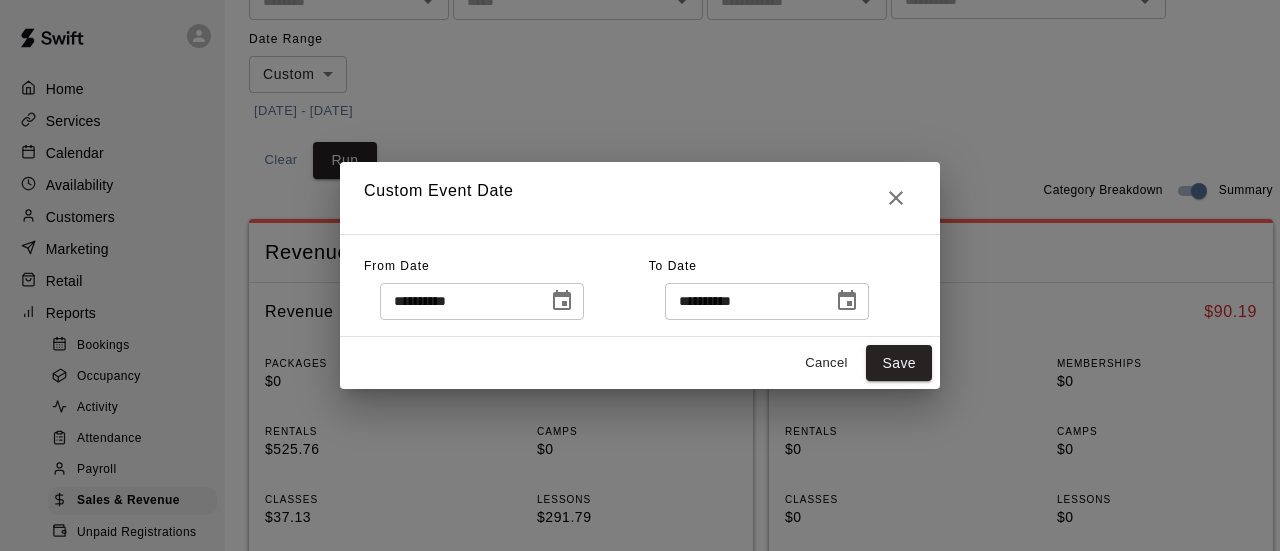 type on "**********" 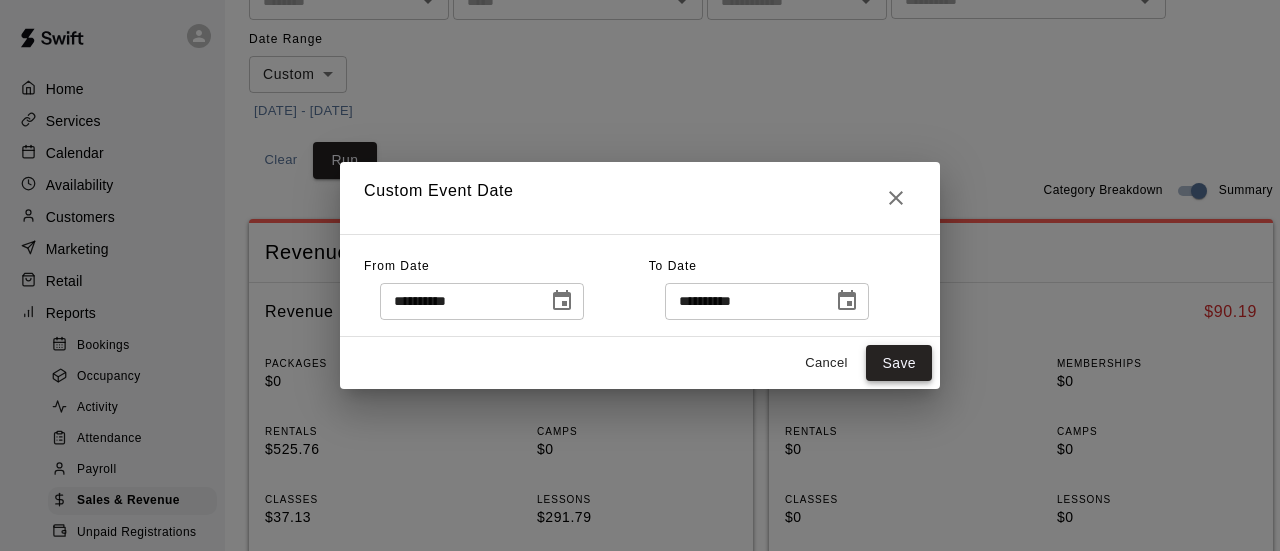 click on "Save" at bounding box center [899, 363] 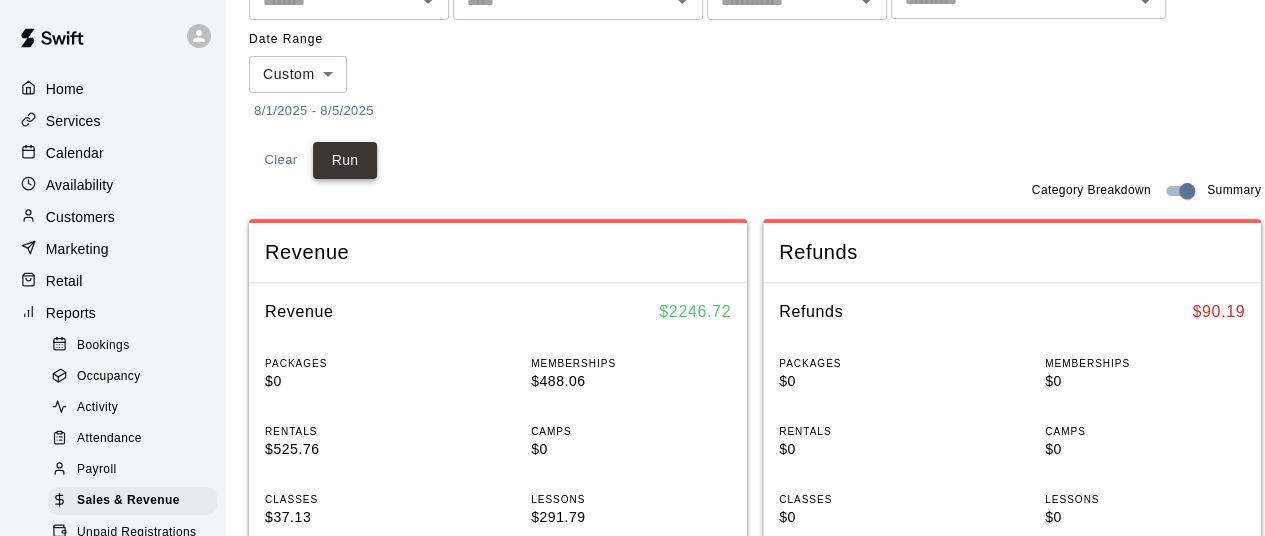 click on "Run" at bounding box center (345, 160) 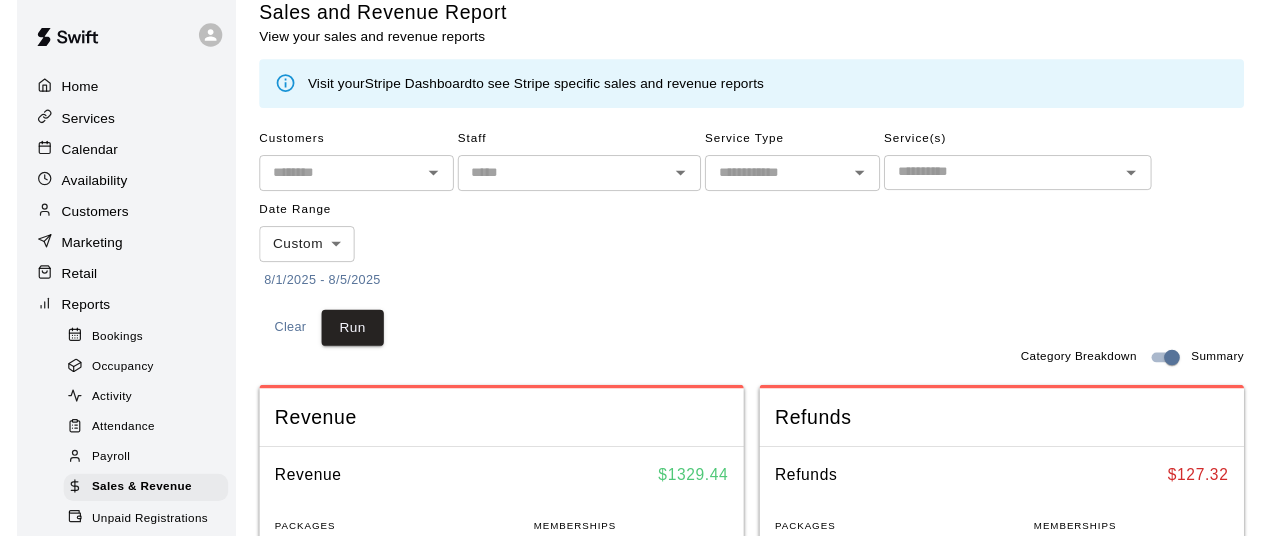 scroll, scrollTop: 200, scrollLeft: 0, axis: vertical 